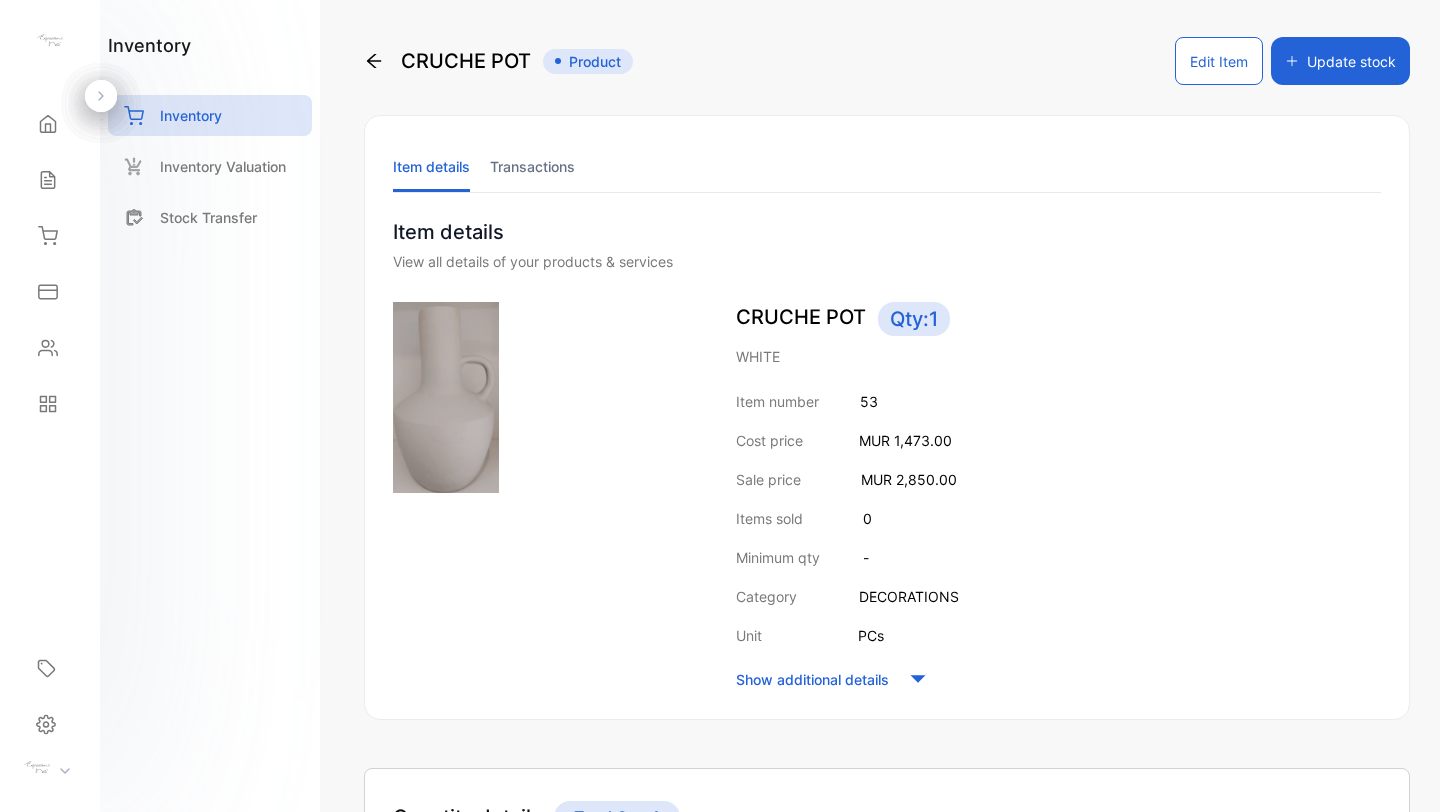 scroll, scrollTop: 0, scrollLeft: 0, axis: both 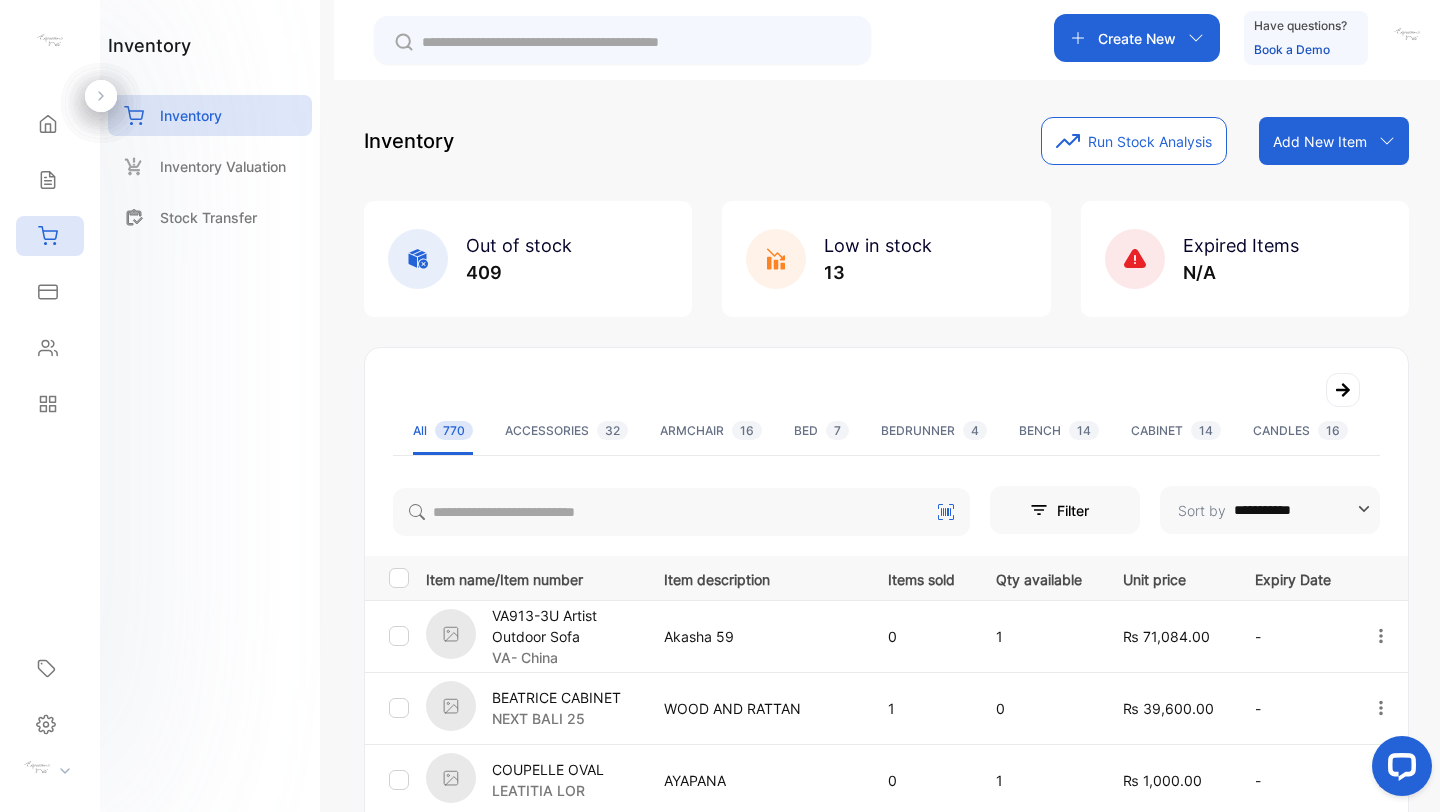 click at bounding box center [681, 508] 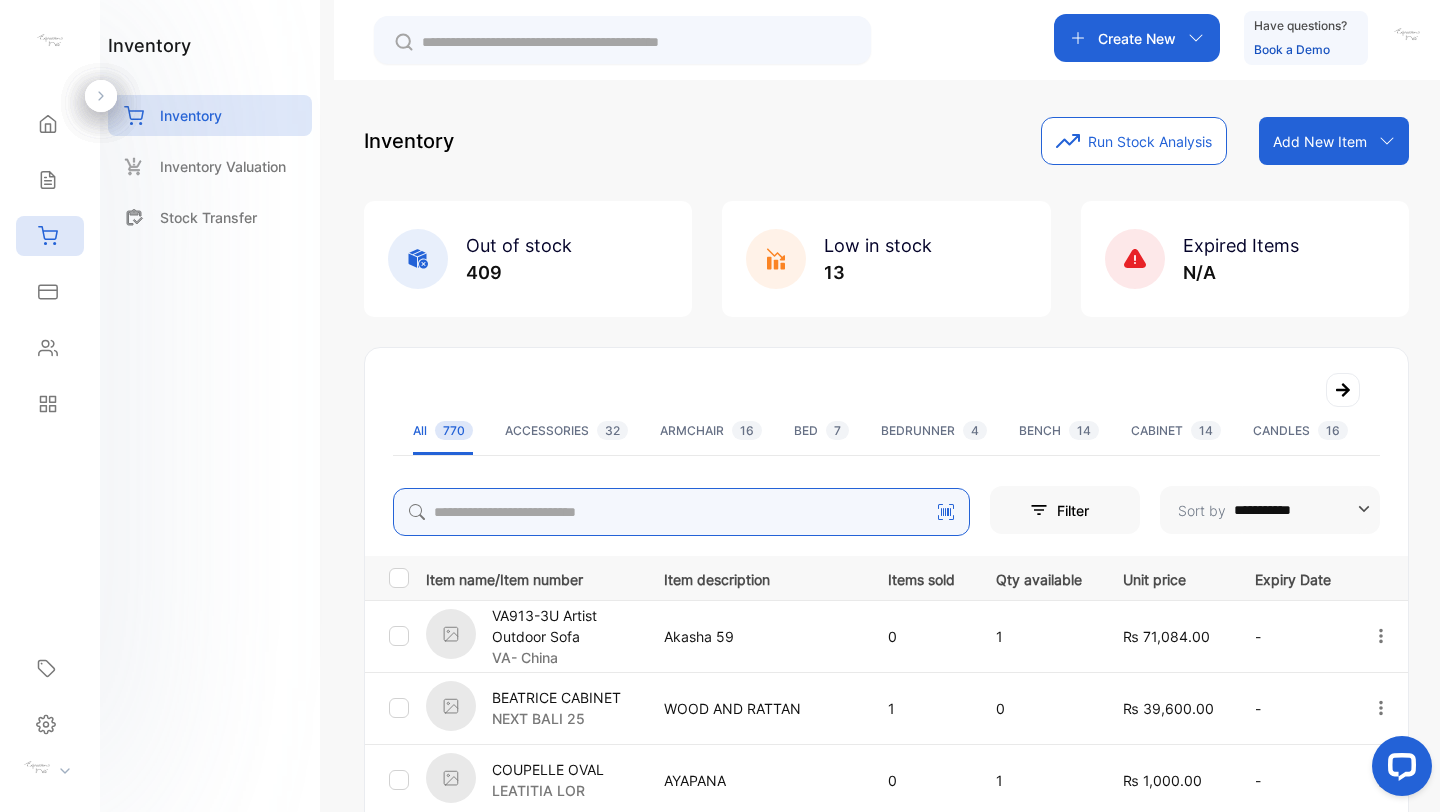 click at bounding box center (681, 512) 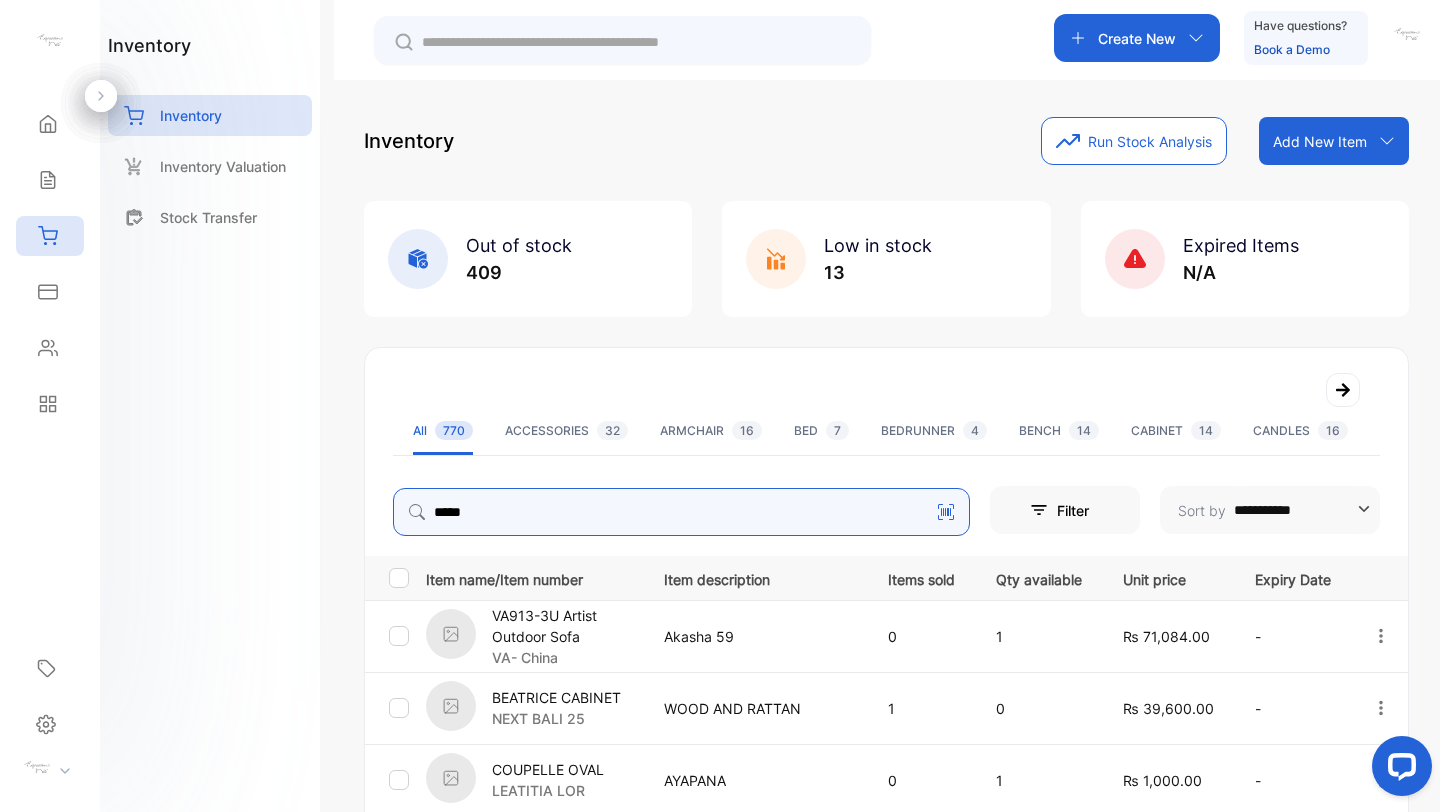 type on "*****" 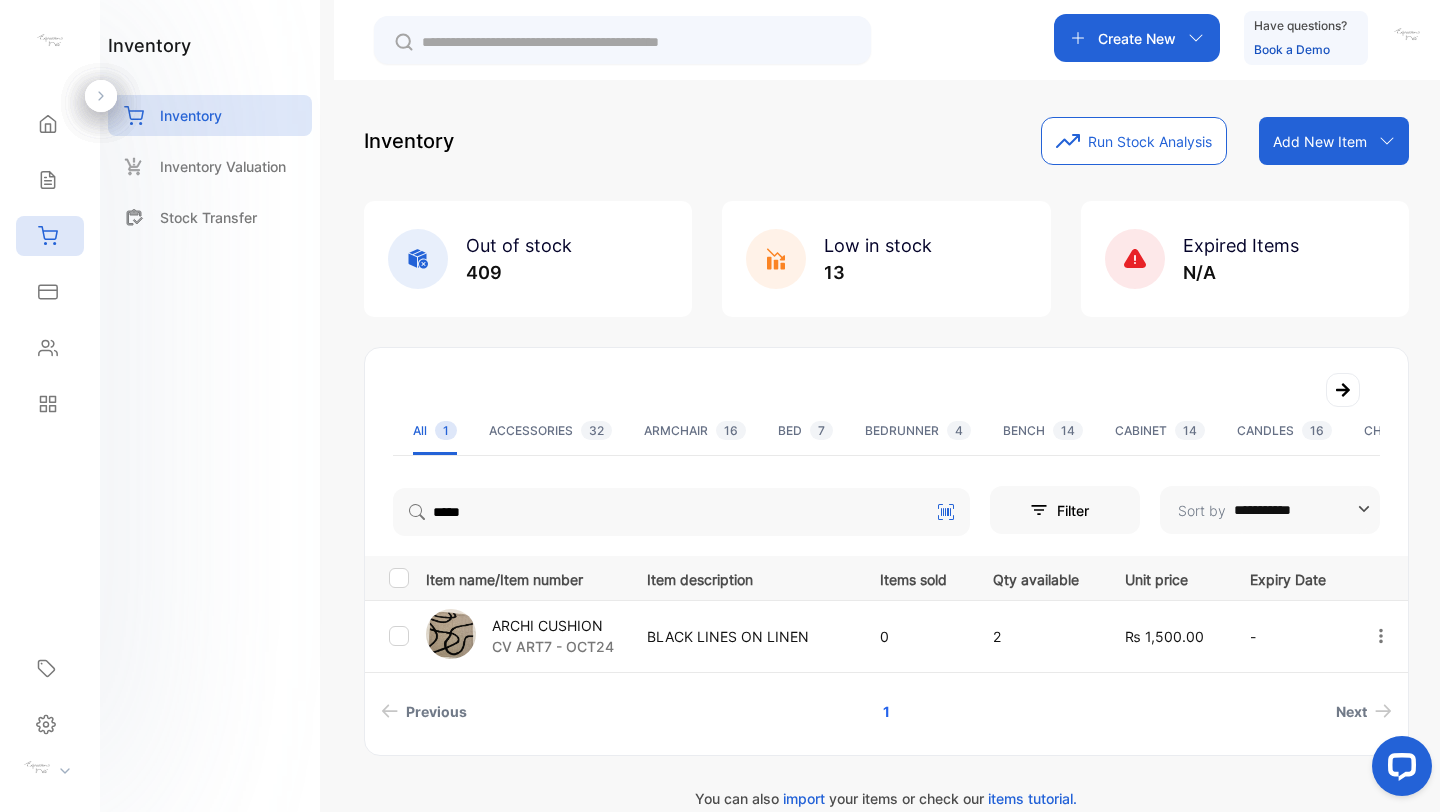 click on "CV ART7 - OCT24" at bounding box center [553, 646] 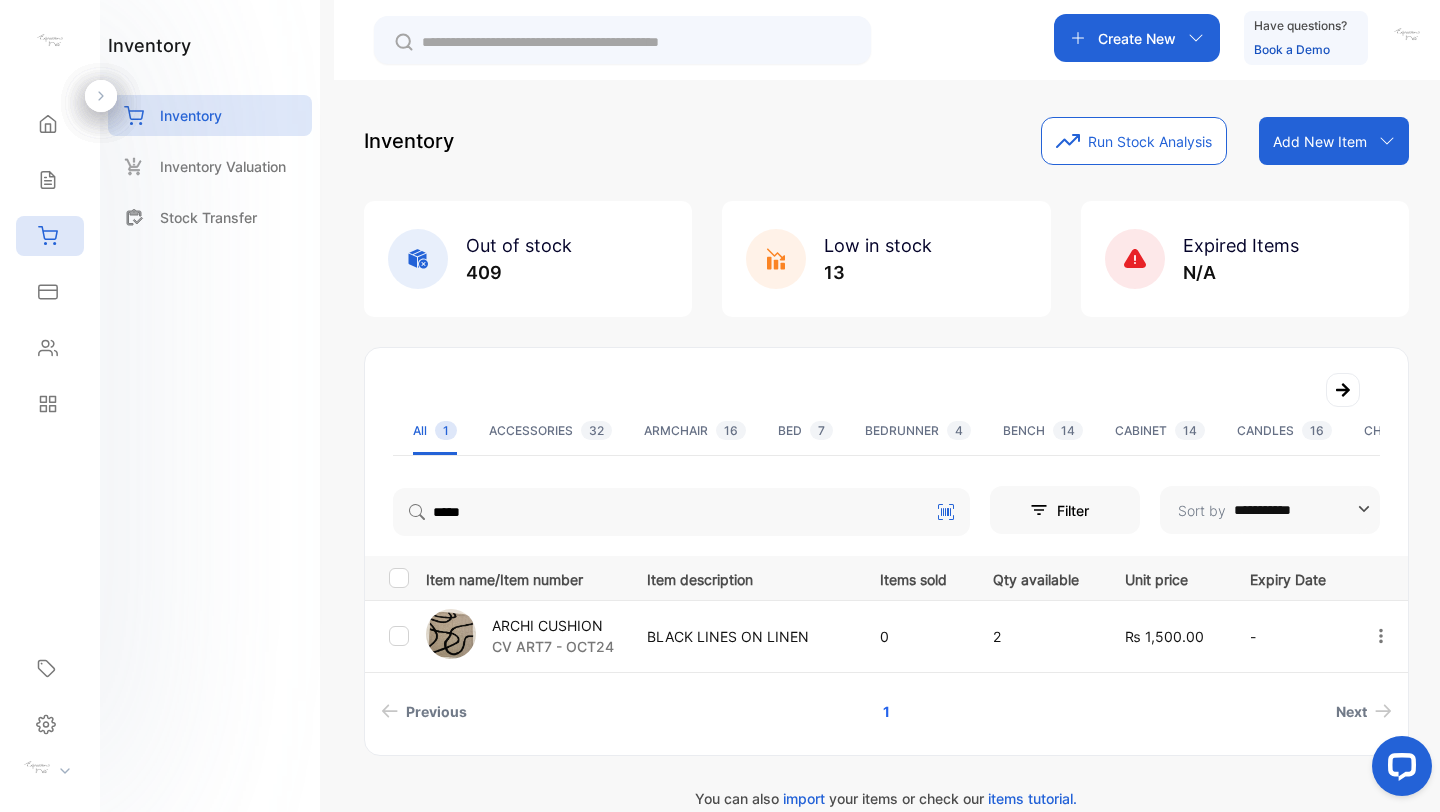 click on "CV ART7 - OCT24" at bounding box center (553, 646) 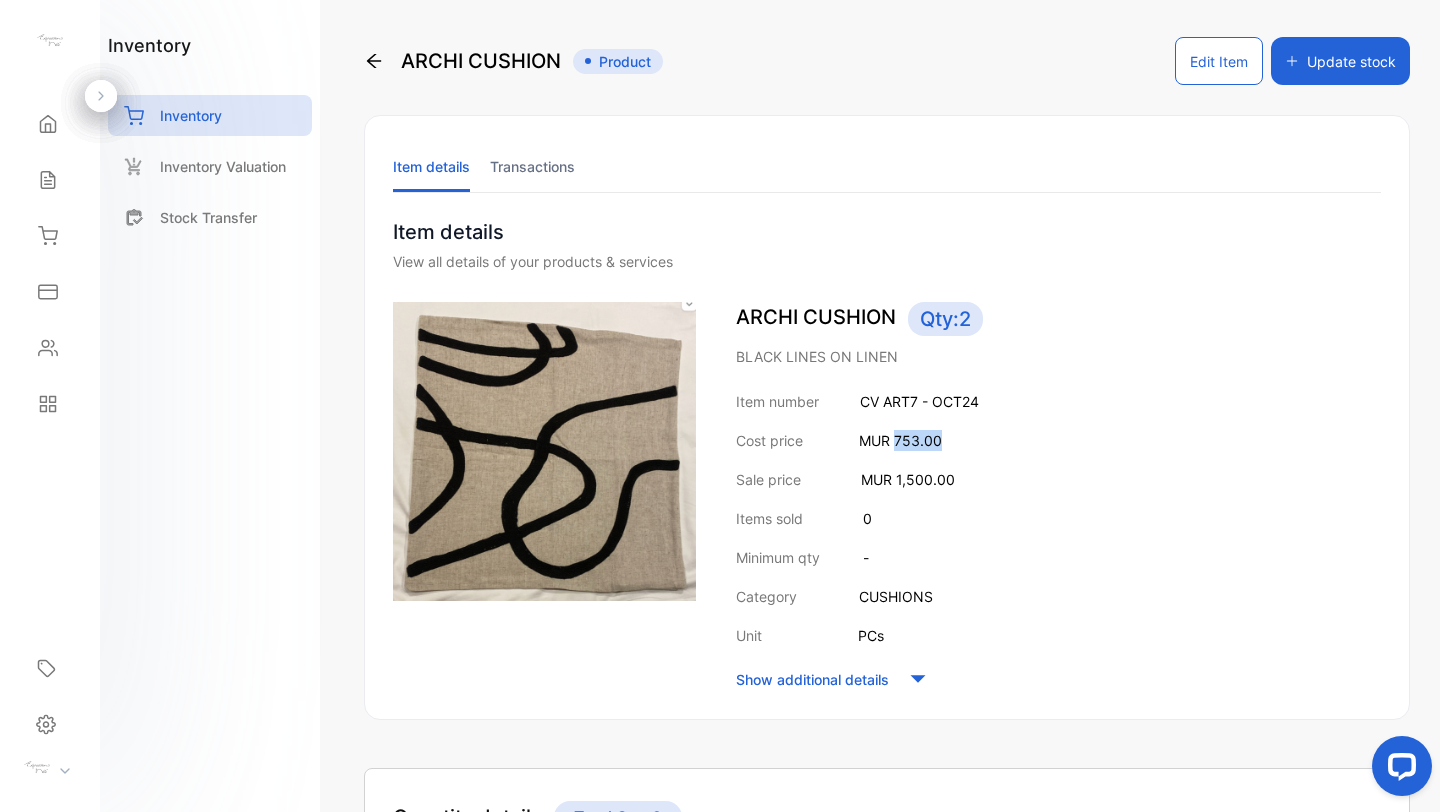 drag, startPoint x: 895, startPoint y: 444, endPoint x: 940, endPoint y: 435, distance: 45.891174 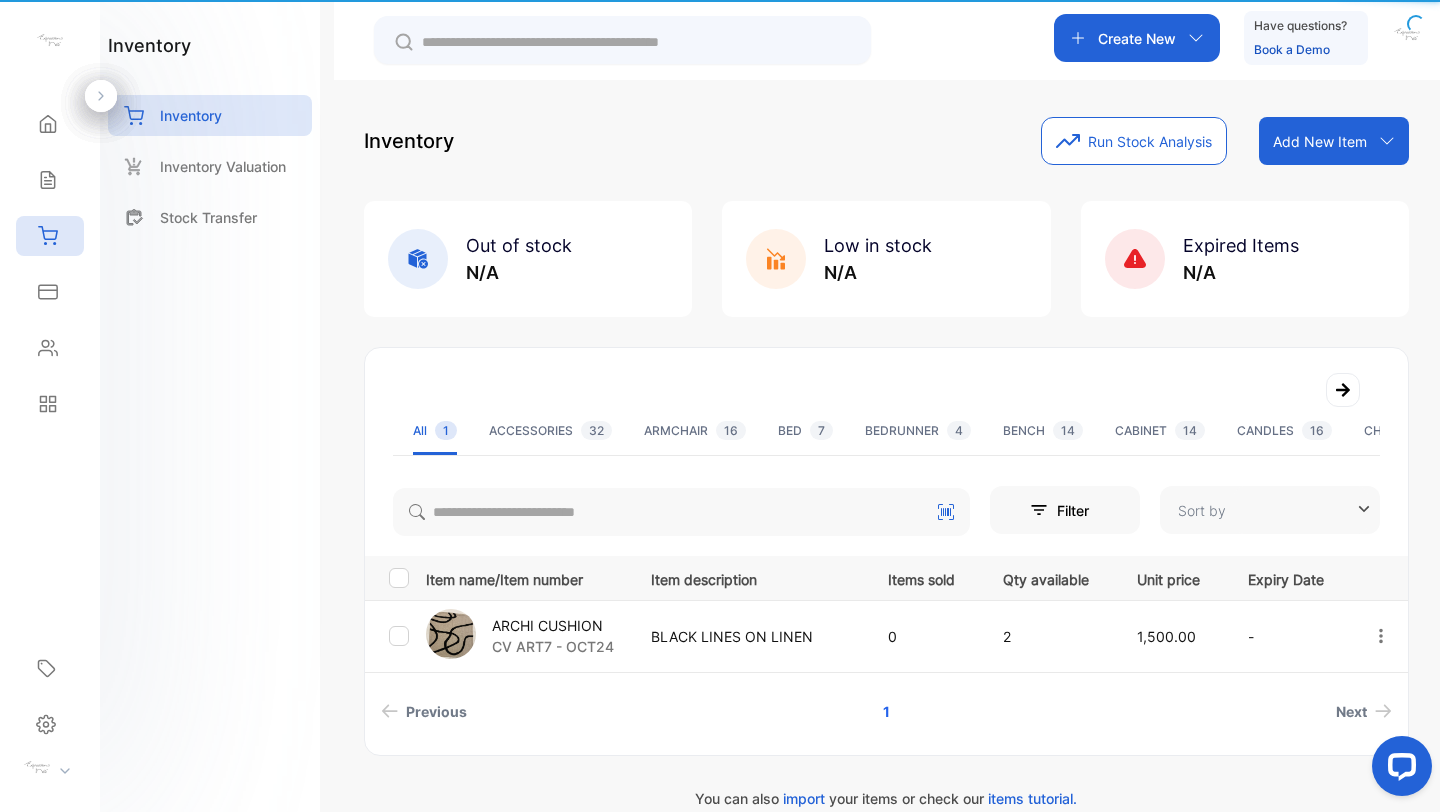 type on "**********" 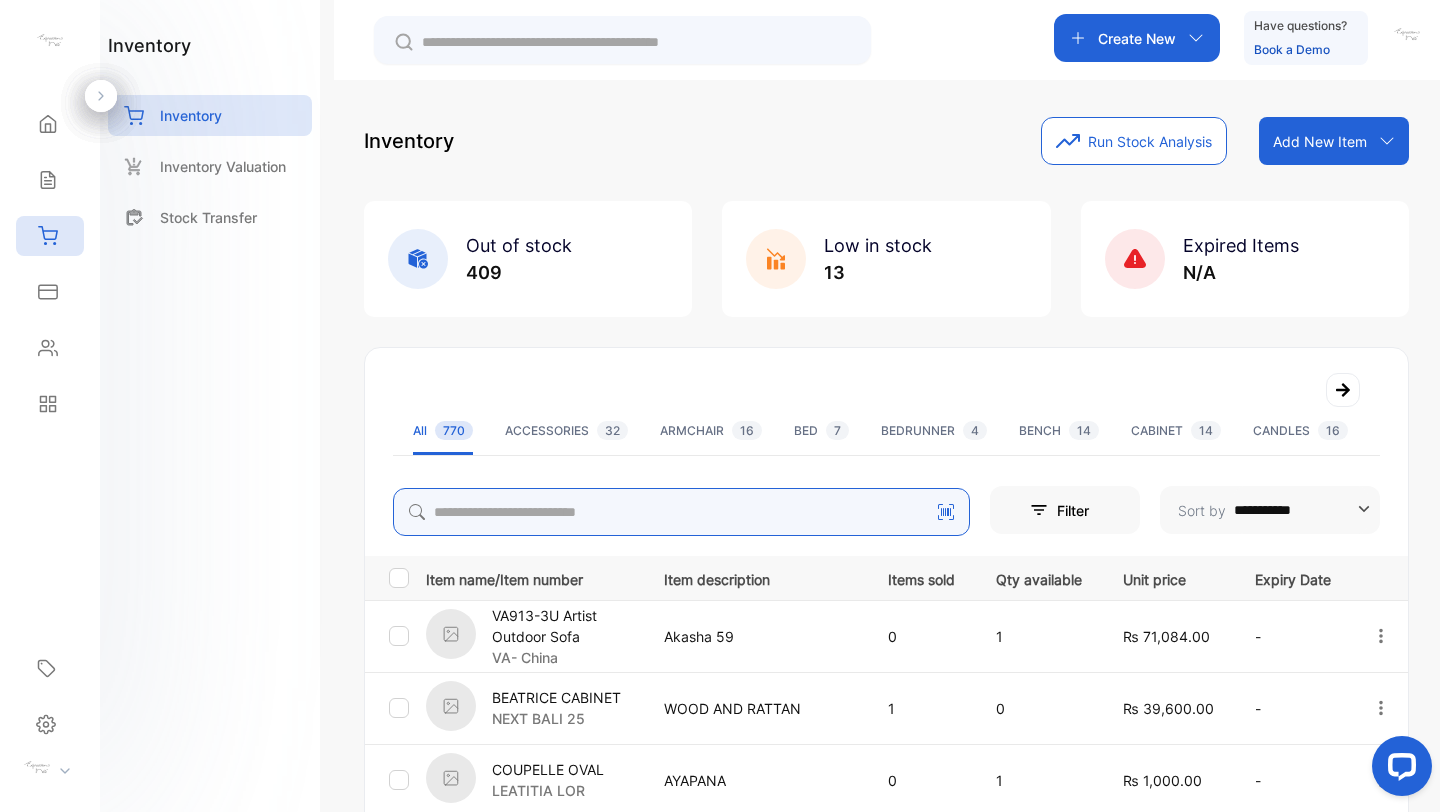 click at bounding box center [681, 512] 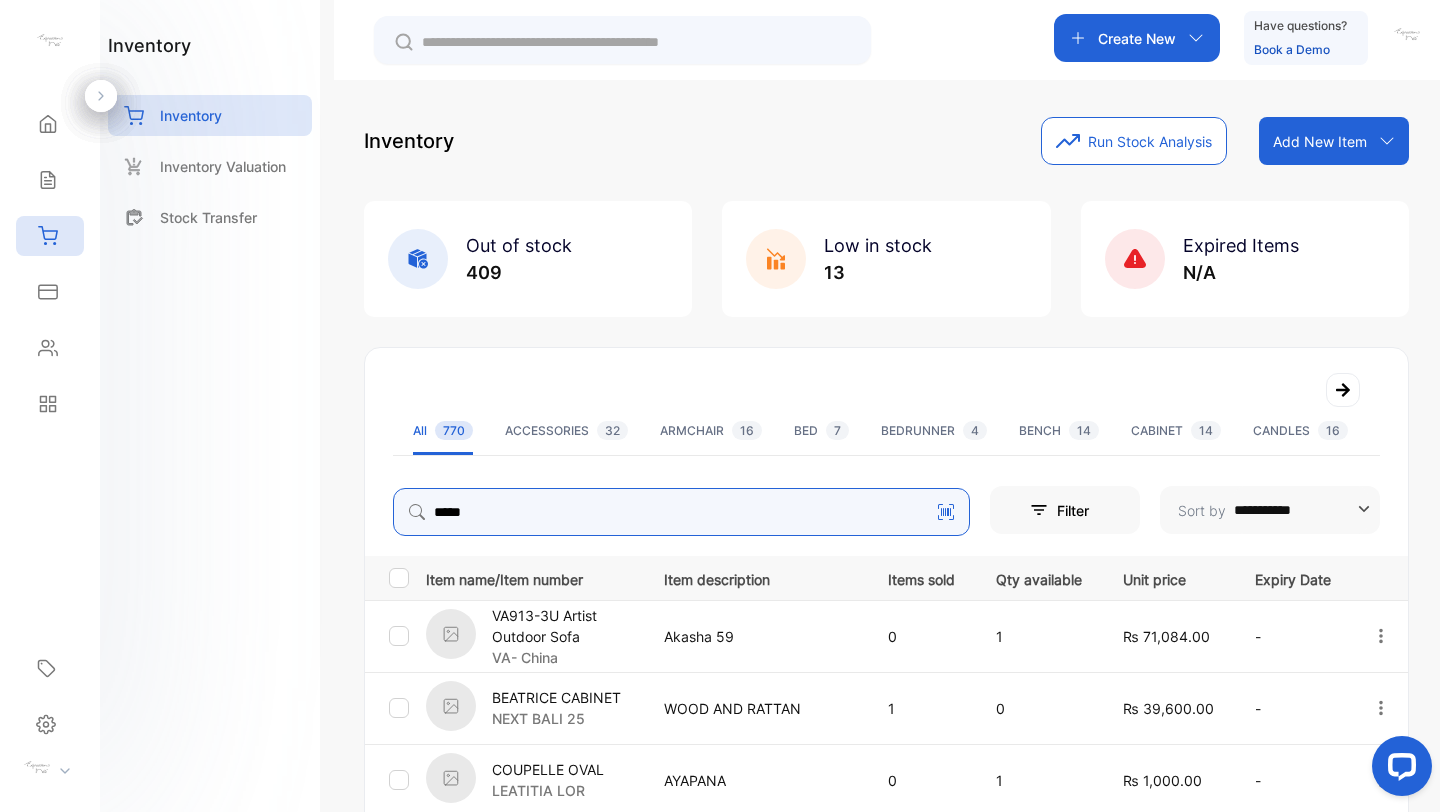 type on "*****" 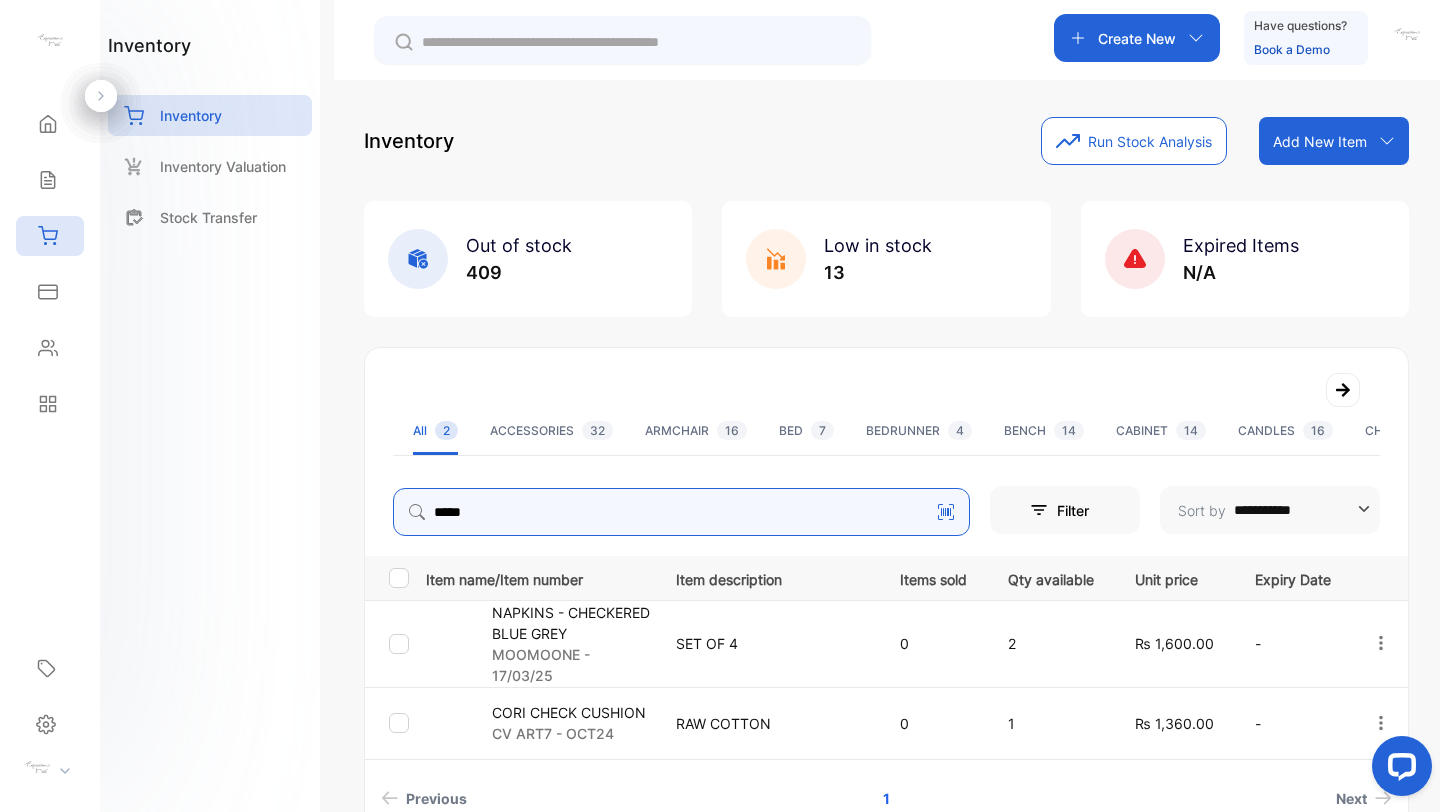 scroll, scrollTop: 74, scrollLeft: 0, axis: vertical 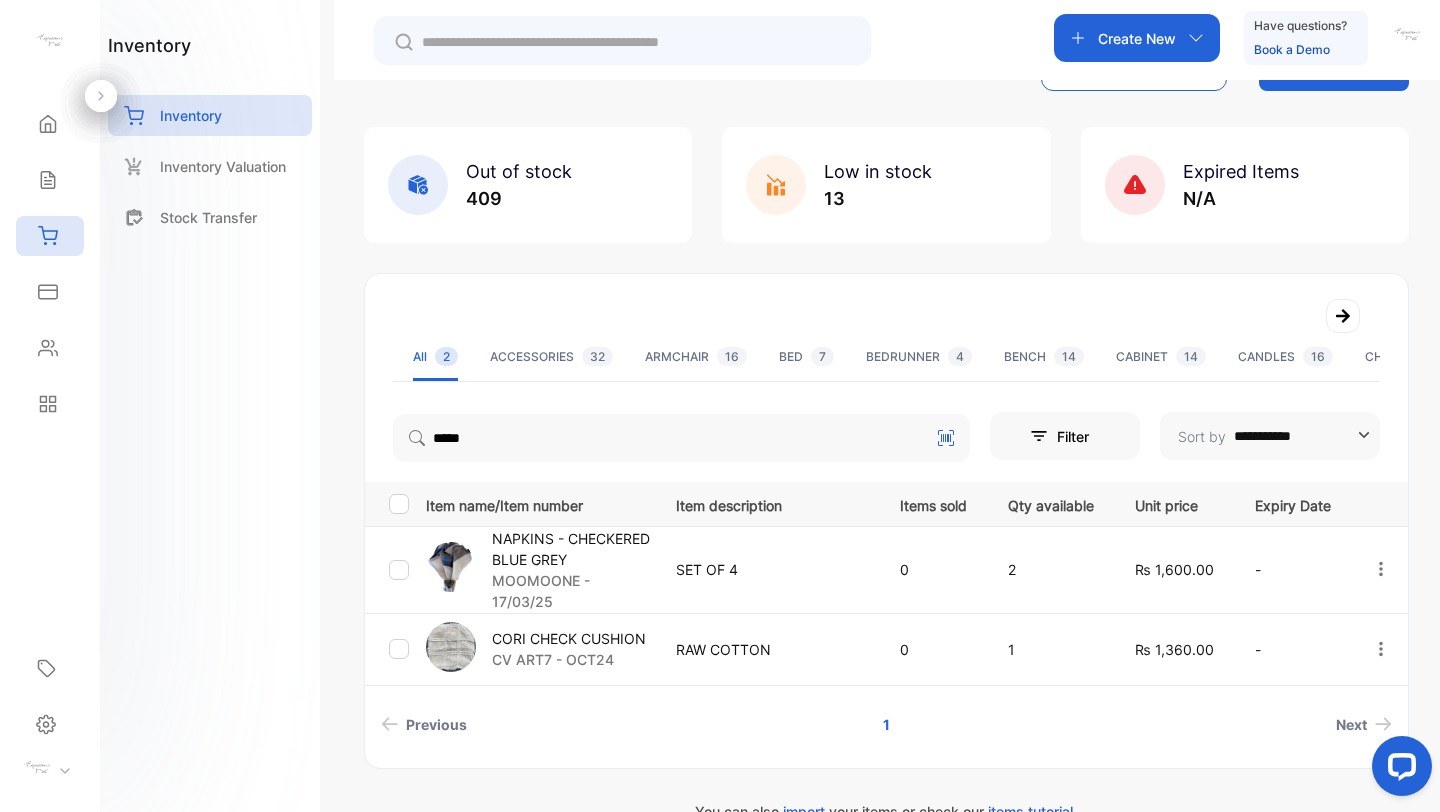 click on "CV ART7 - OCT24" at bounding box center [569, 659] 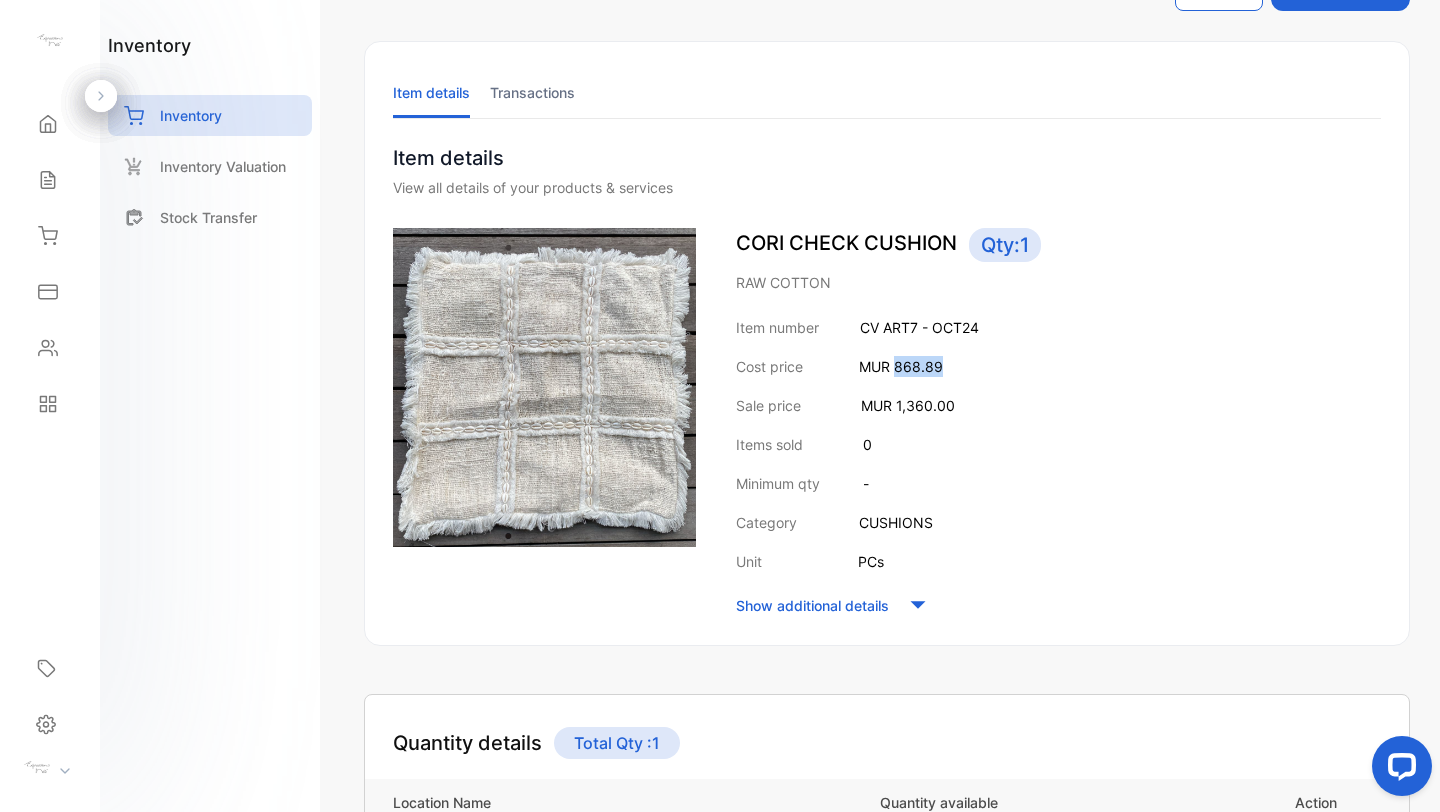 drag, startPoint x: 893, startPoint y: 369, endPoint x: 962, endPoint y: 364, distance: 69.18092 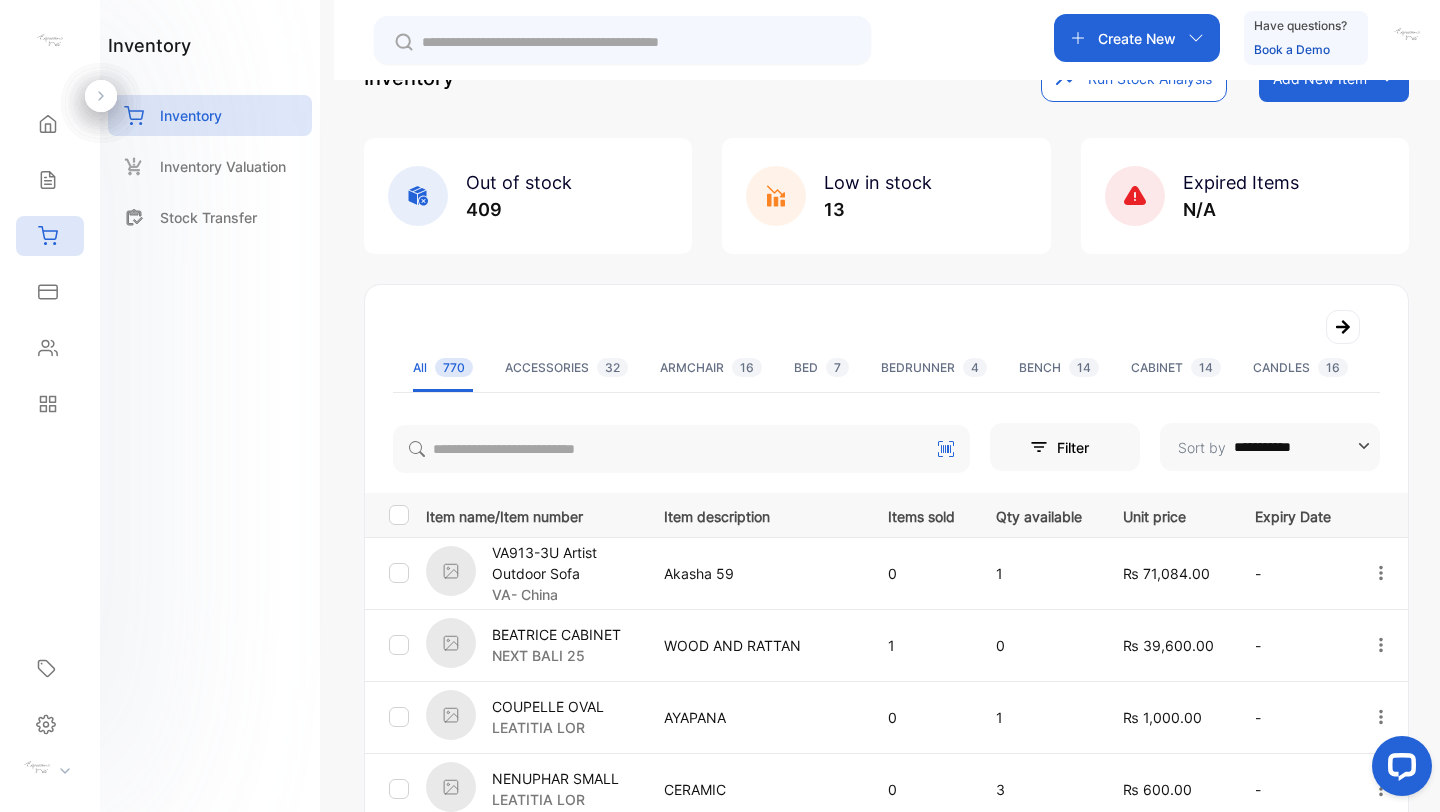 scroll, scrollTop: 74, scrollLeft: 0, axis: vertical 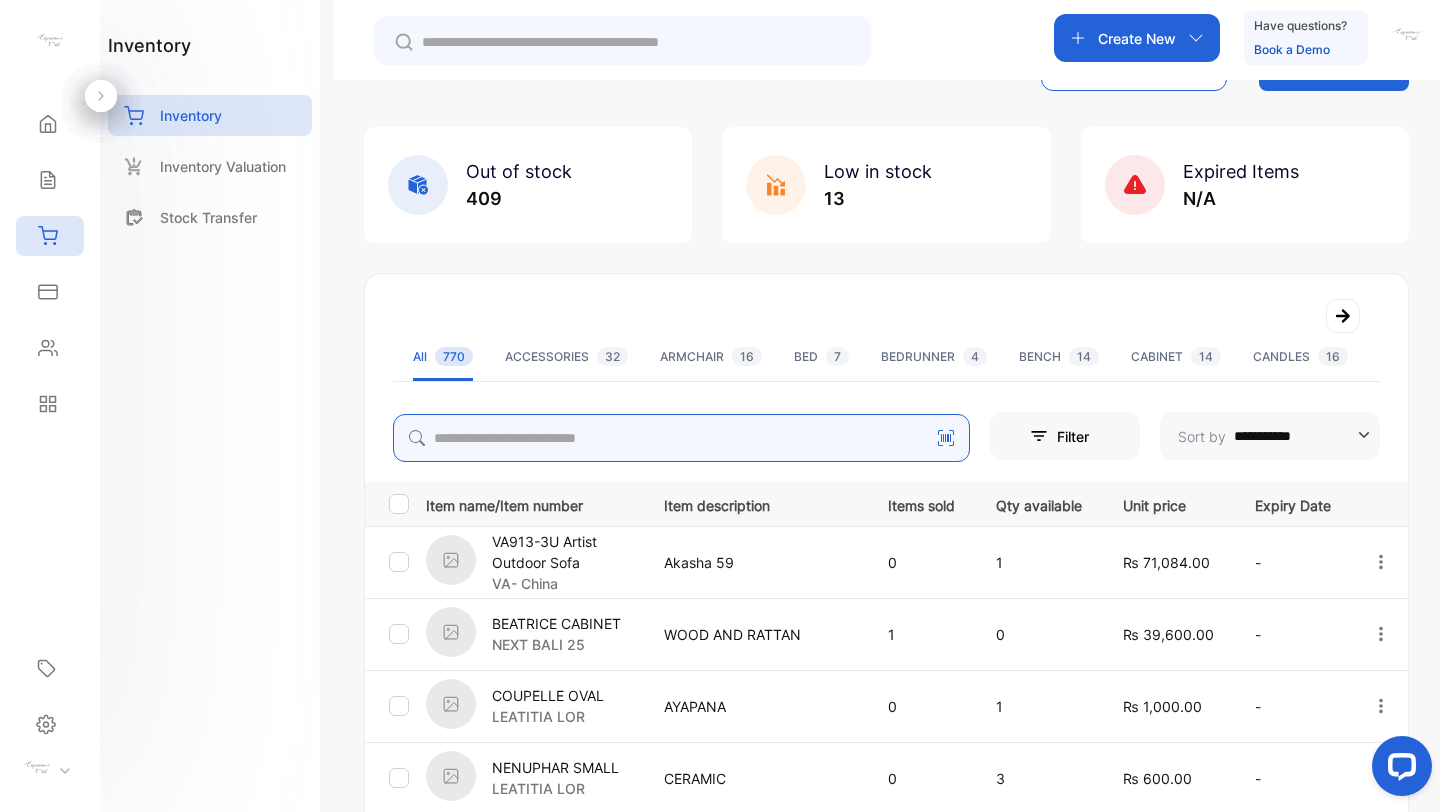 click at bounding box center (681, 438) 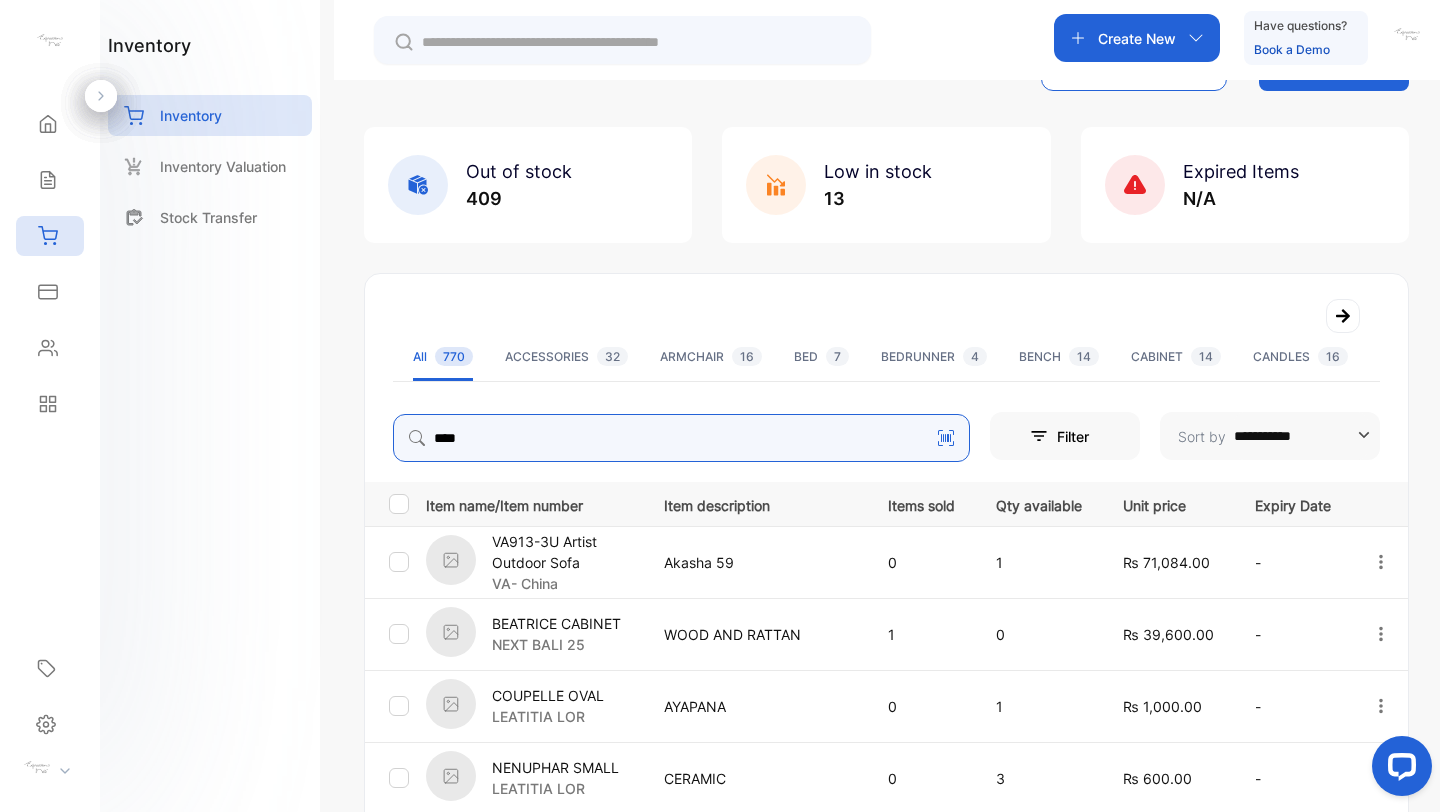 type on "****" 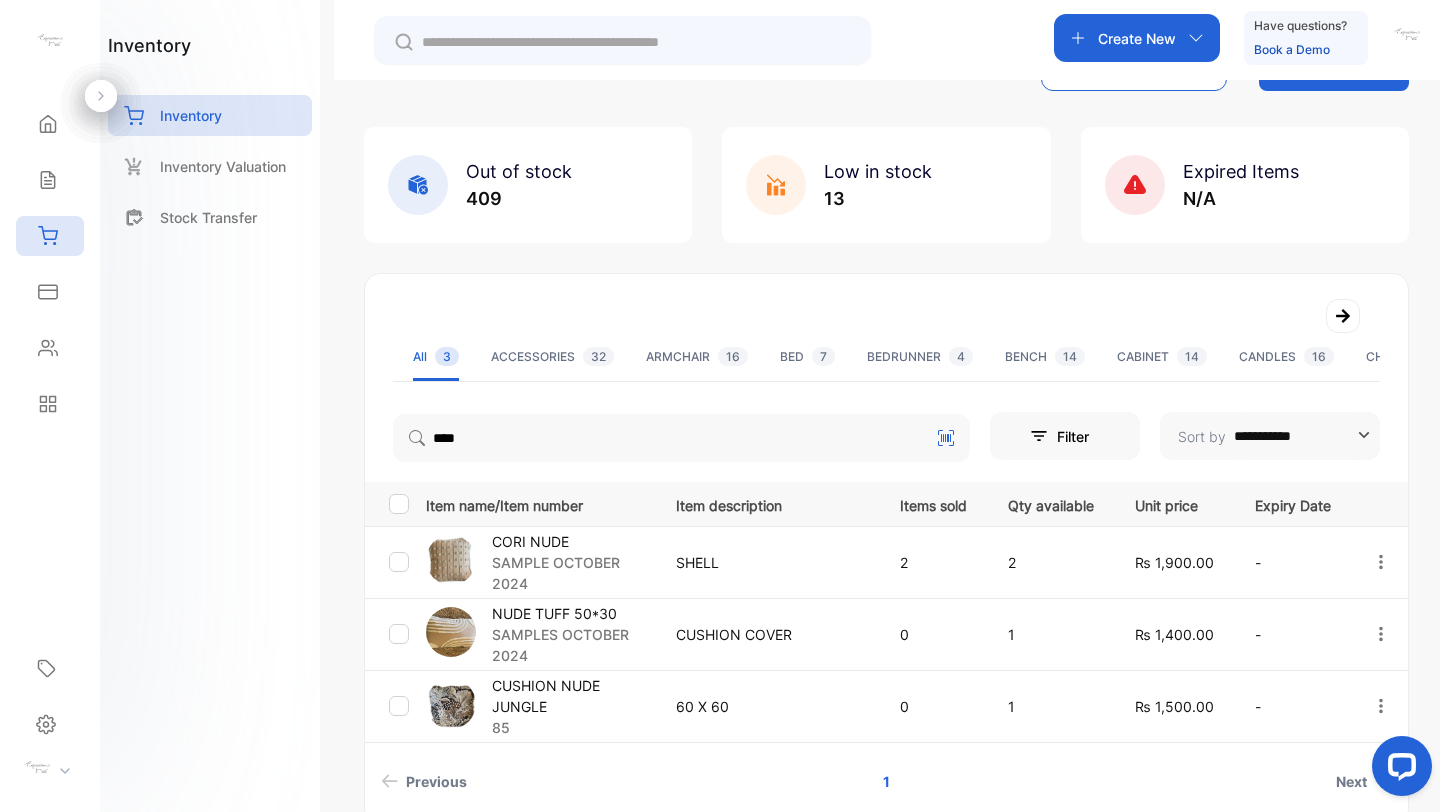 click on "SAMPLE OCTOBER 2024" at bounding box center [571, 573] 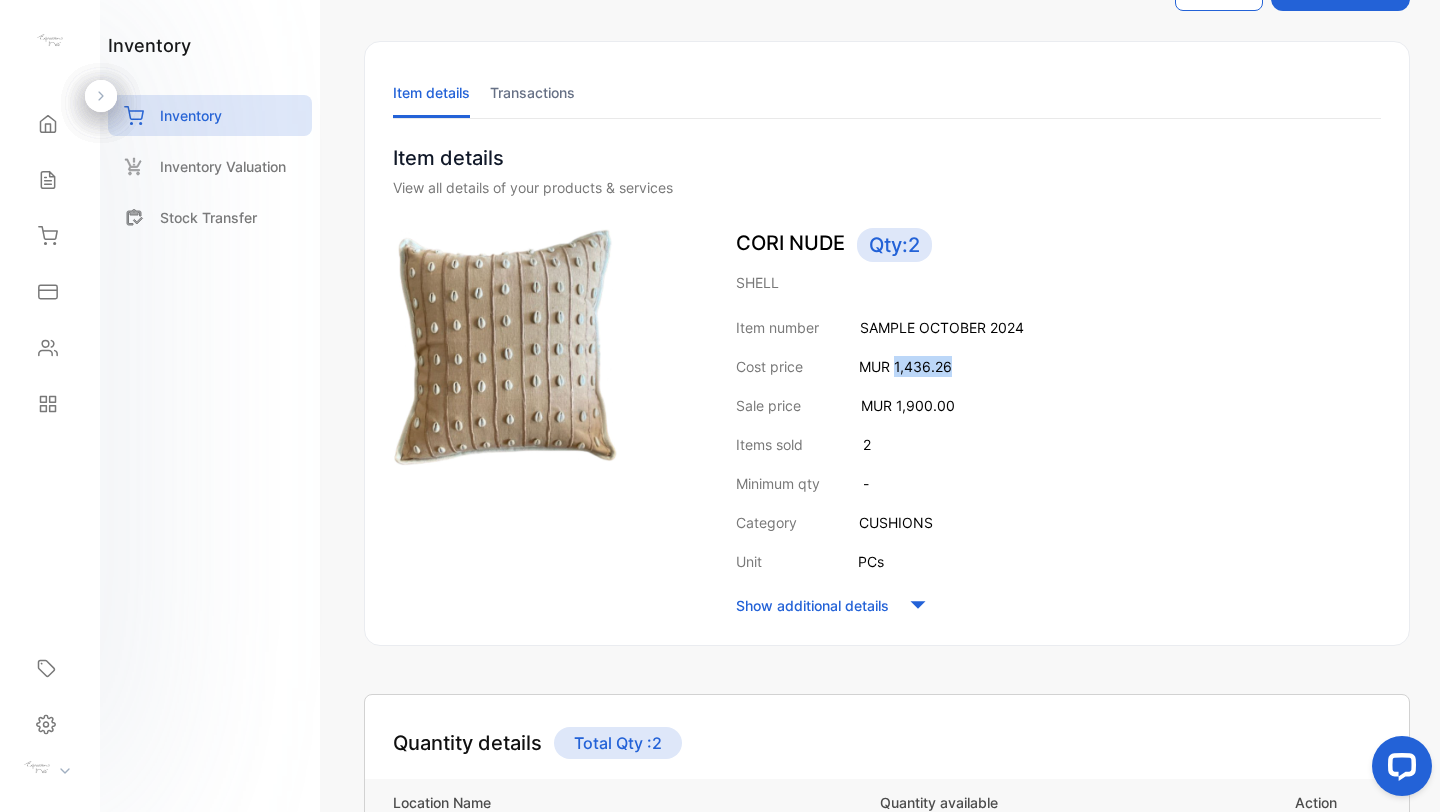 drag, startPoint x: 895, startPoint y: 365, endPoint x: 1022, endPoint y: 372, distance: 127.192764 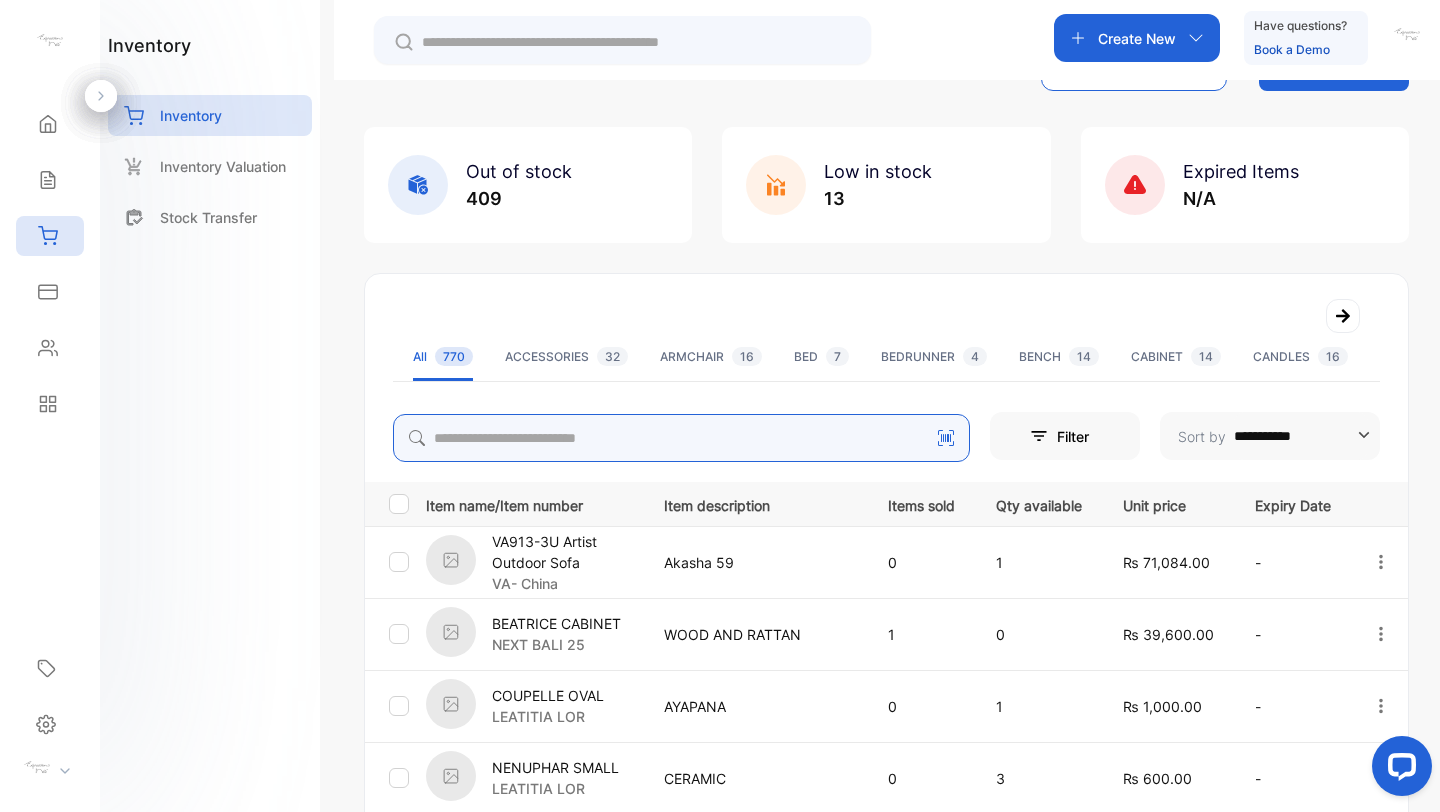 click at bounding box center (681, 438) 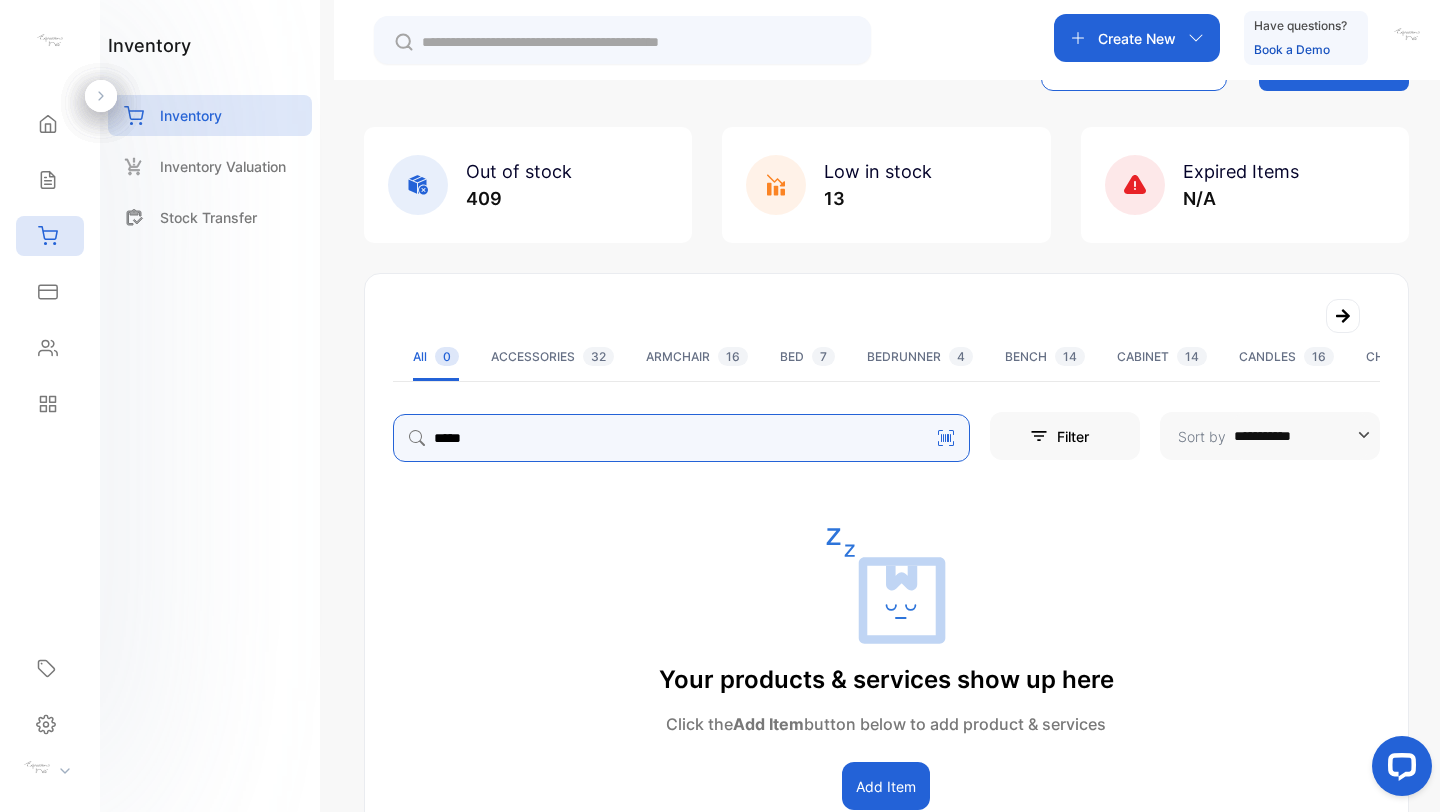 type on "*******" 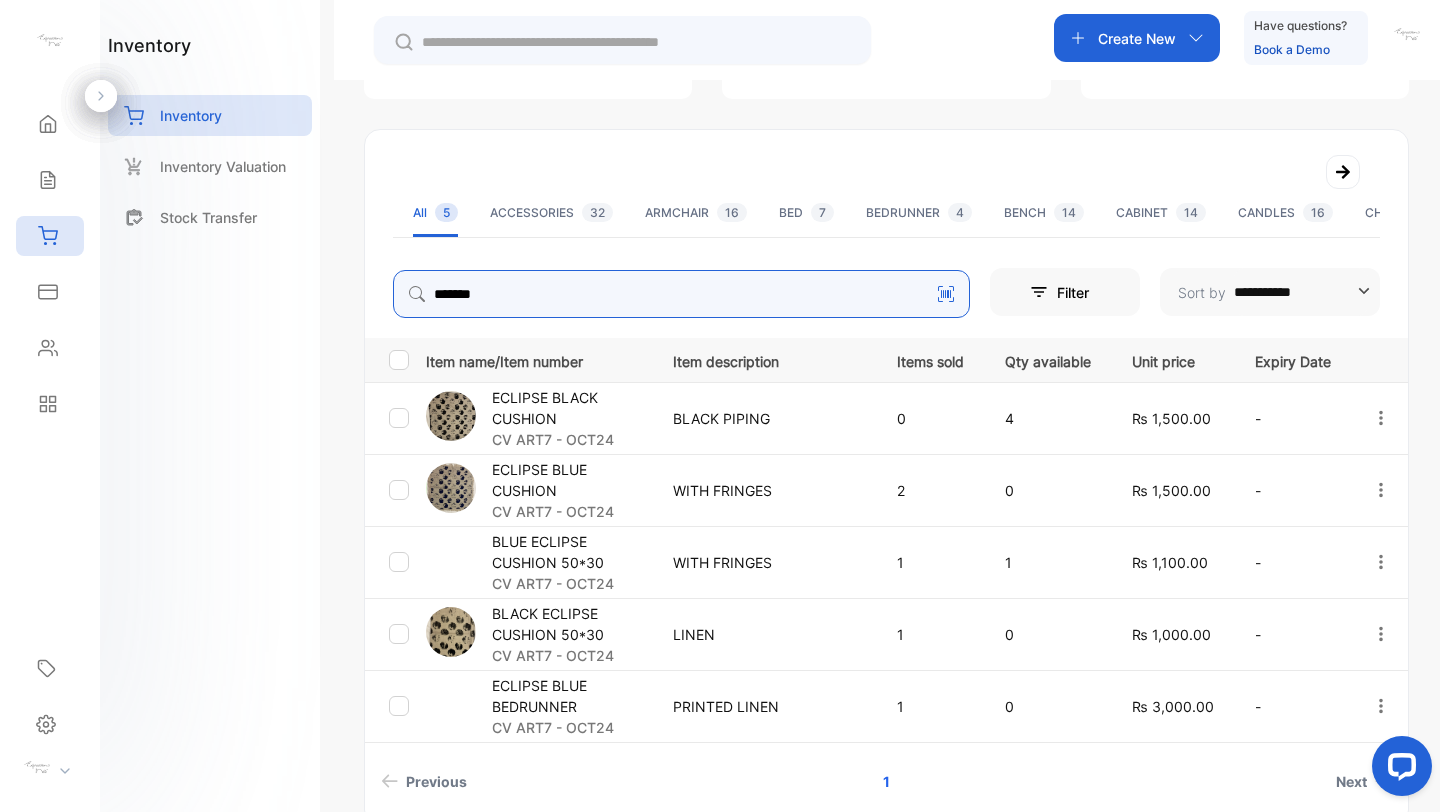 scroll, scrollTop: 221, scrollLeft: 0, axis: vertical 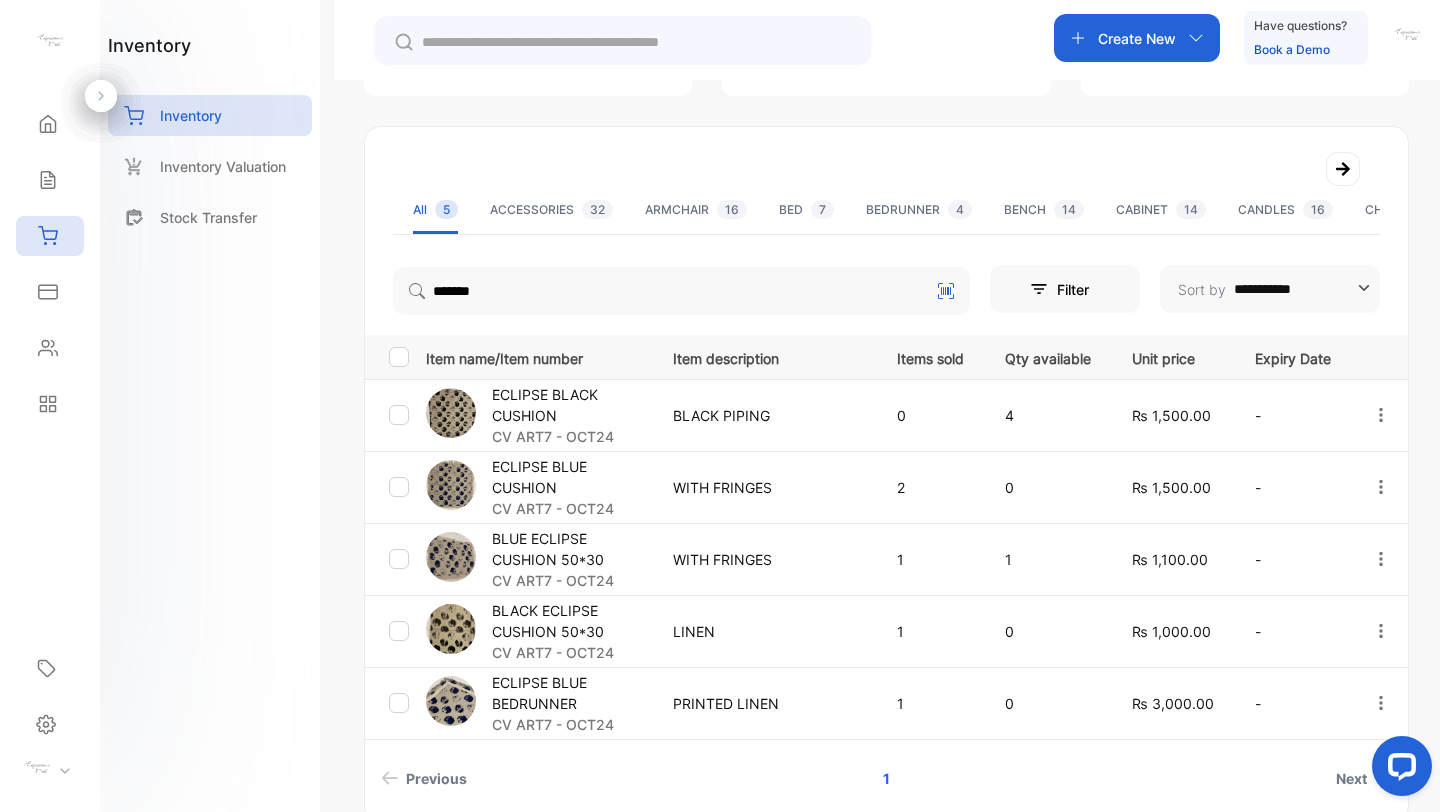 click on "ECLIPSE BLACK CUSHION" at bounding box center [570, 405] 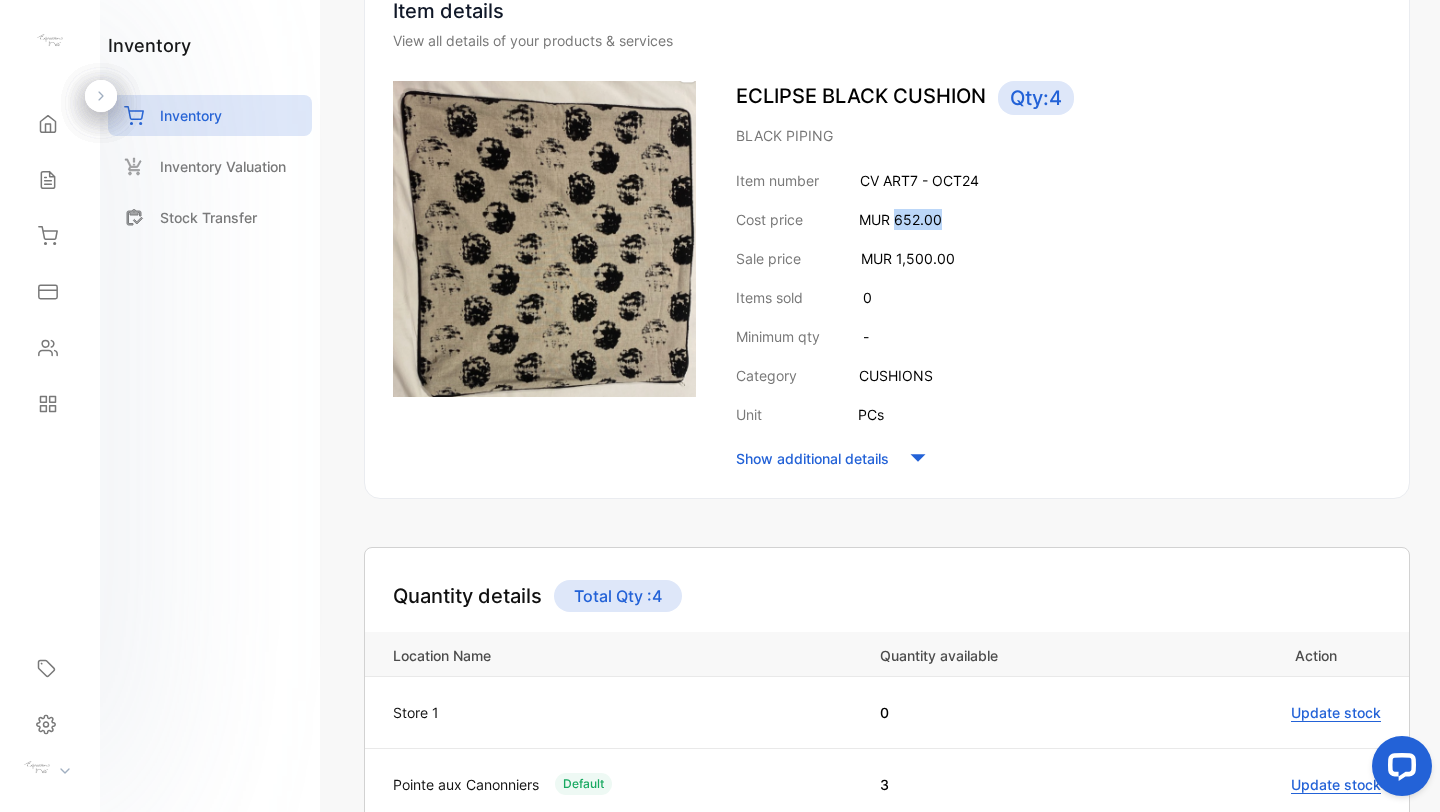 drag, startPoint x: 893, startPoint y: 218, endPoint x: 952, endPoint y: 219, distance: 59.008472 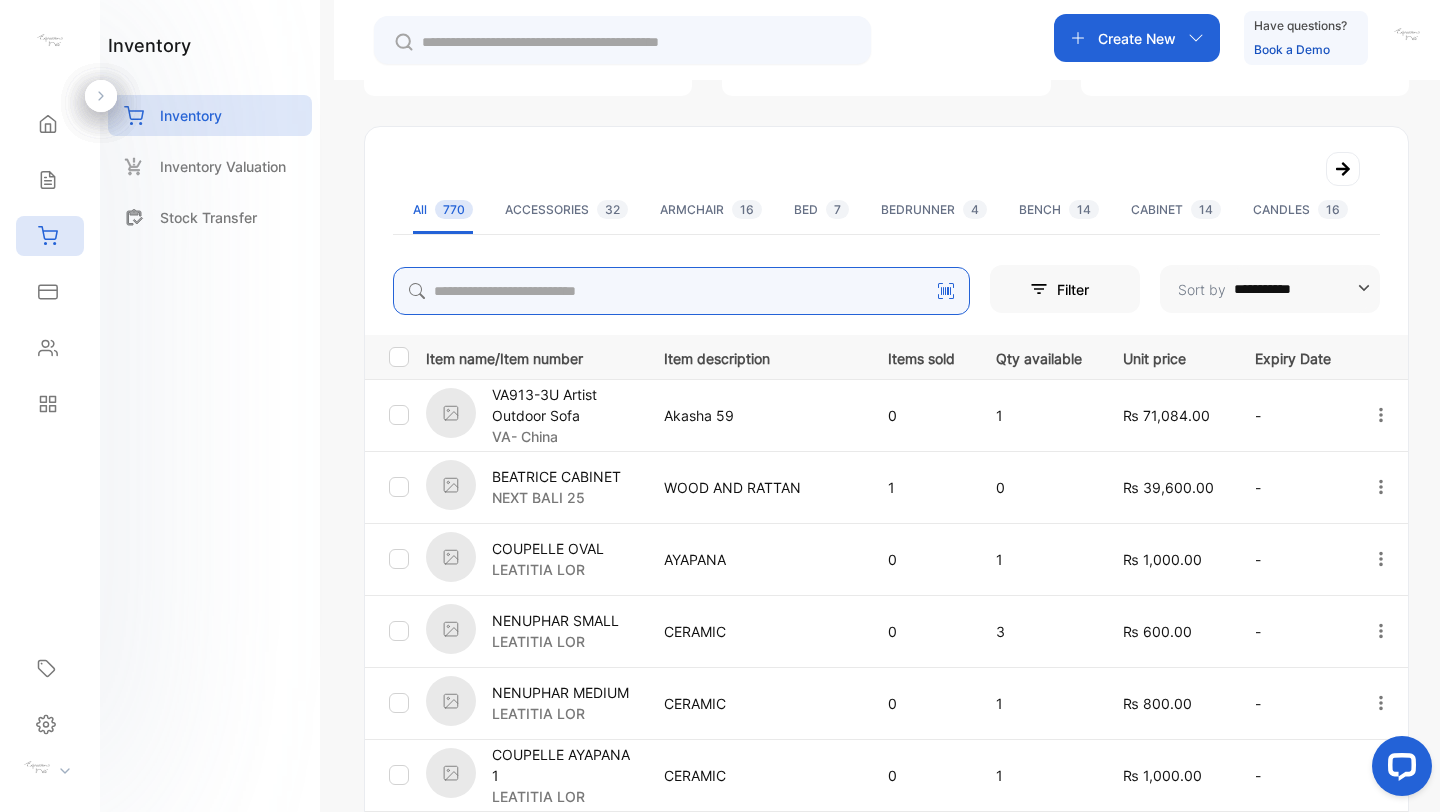 click at bounding box center (681, 291) 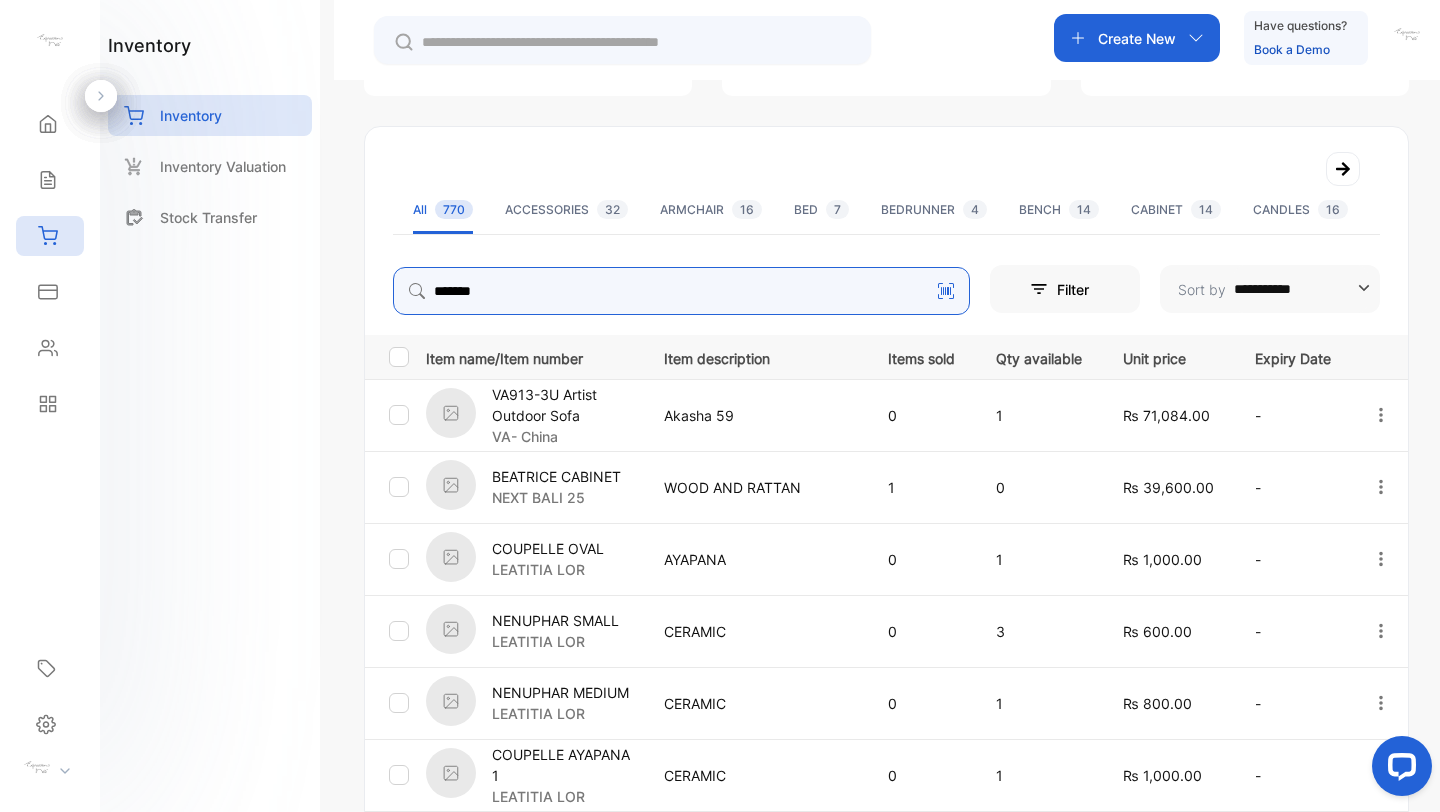 type on "*******" 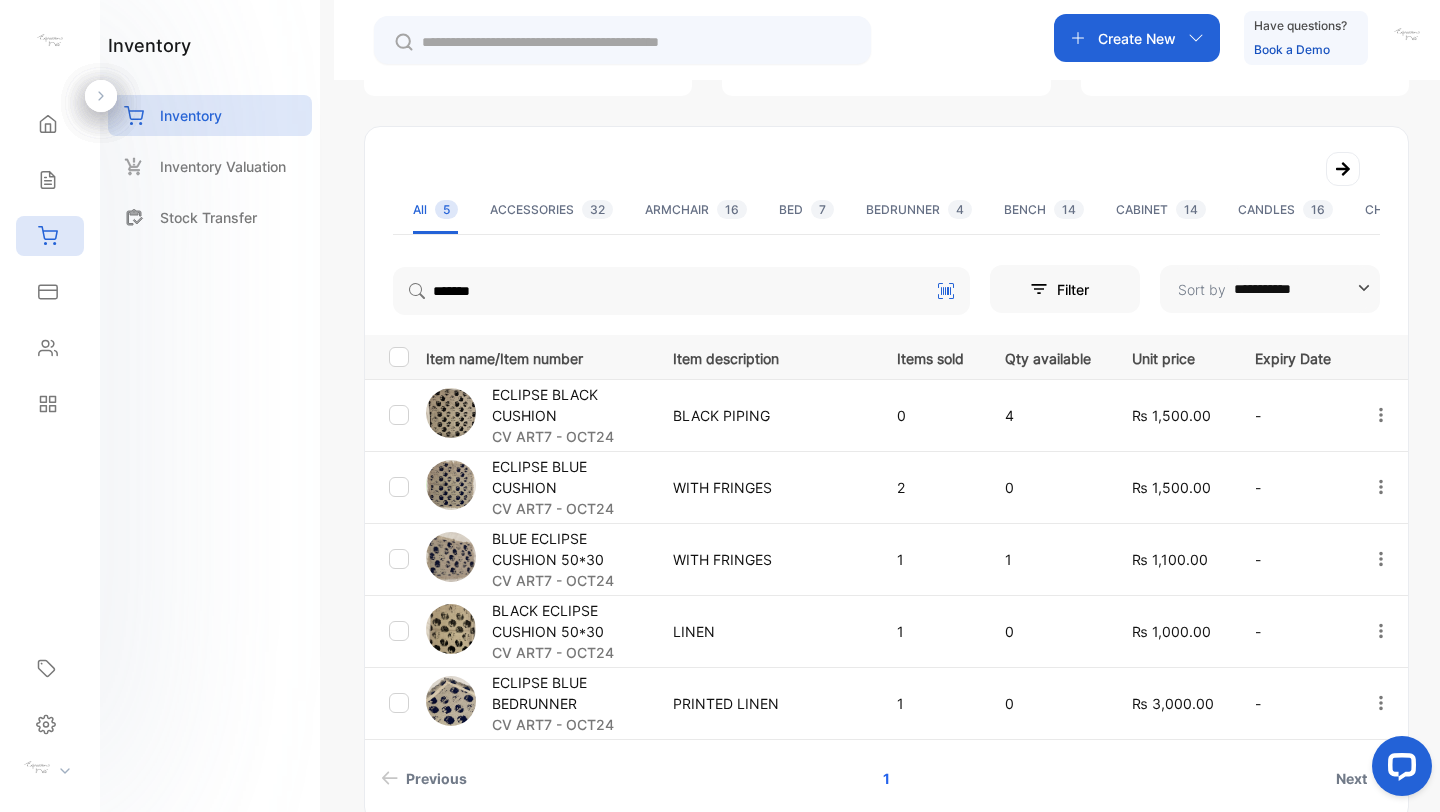 click on "ECLIPSE BLUE CUSHION" at bounding box center [570, 477] 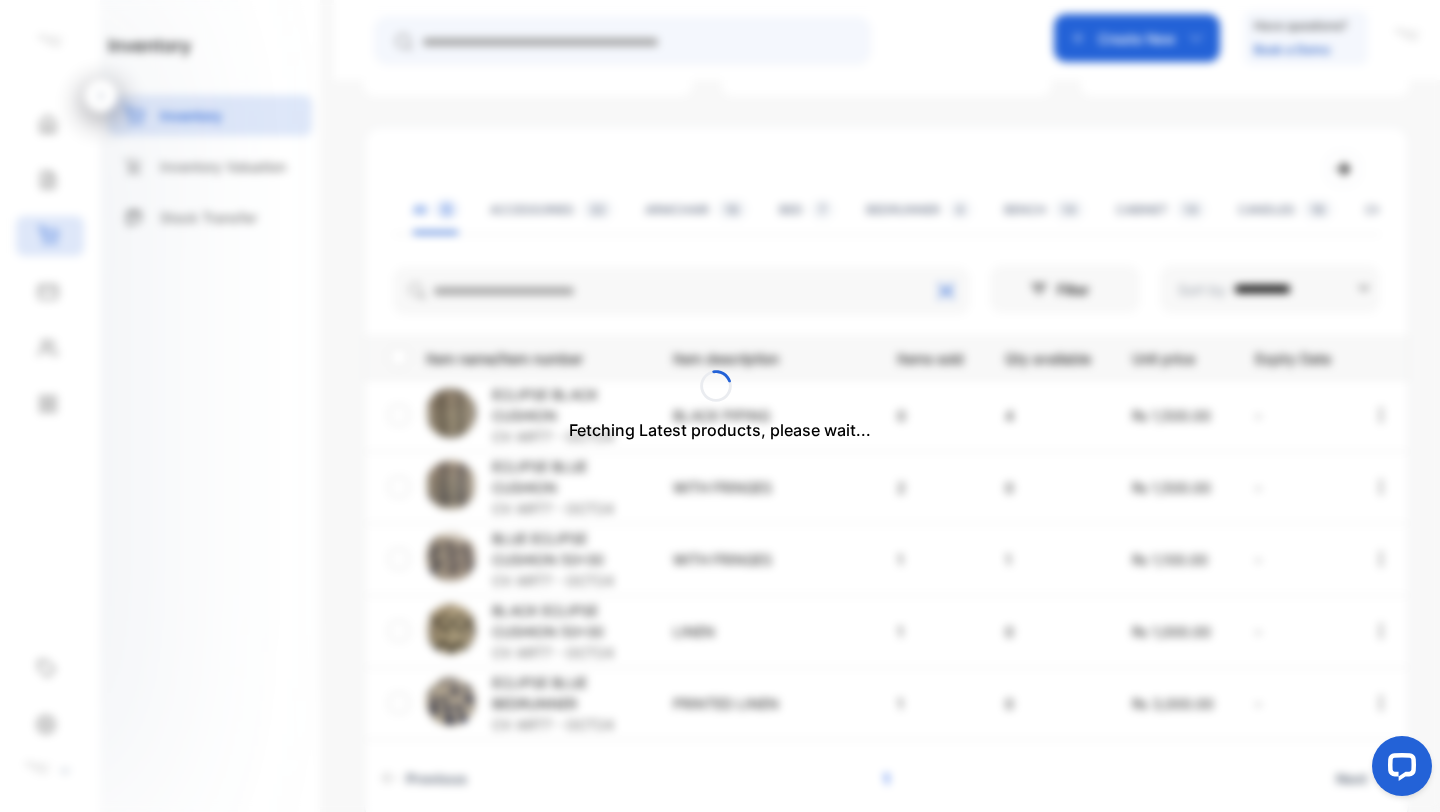 click on "Fetching Latest products, please wait..." at bounding box center (720, 406) 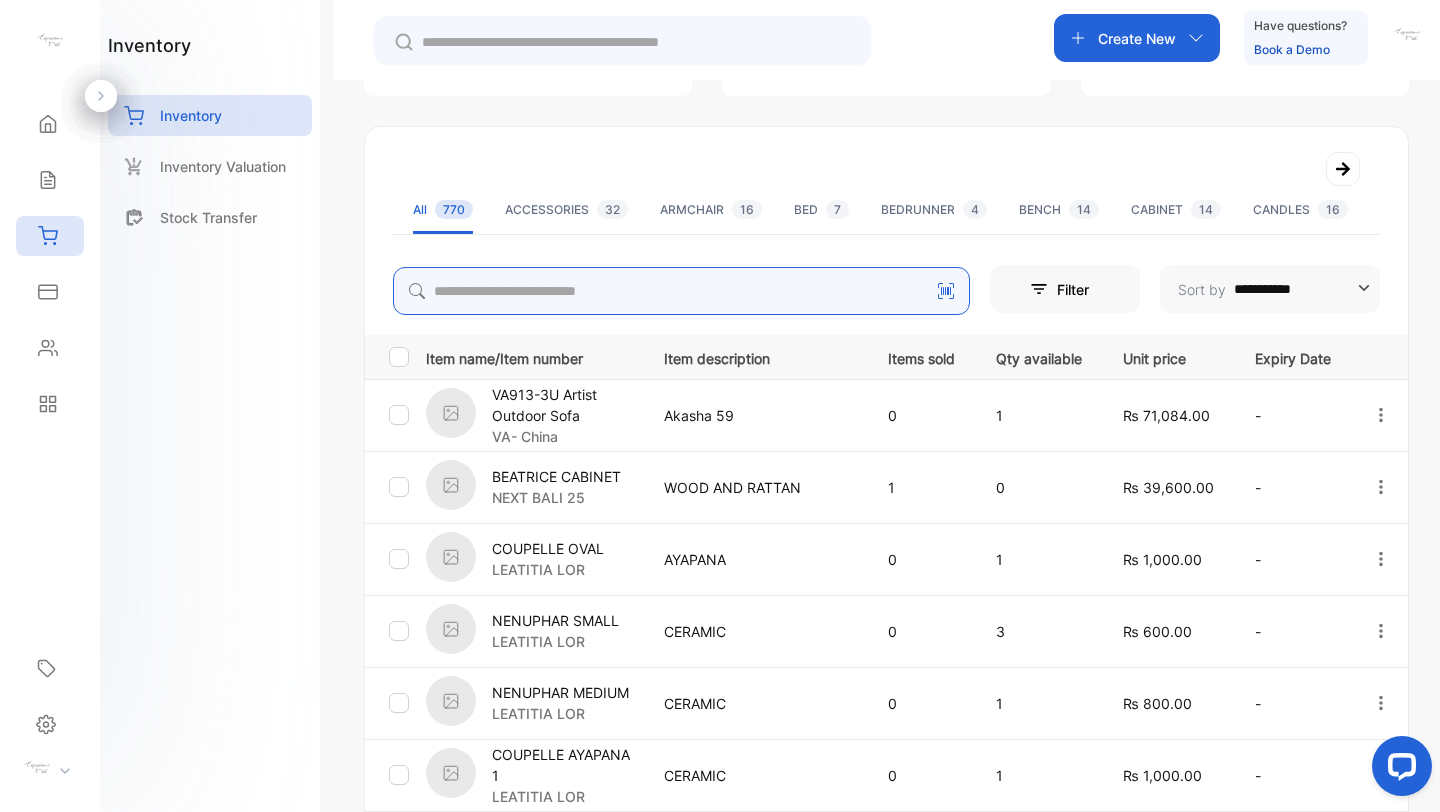 click at bounding box center [681, 291] 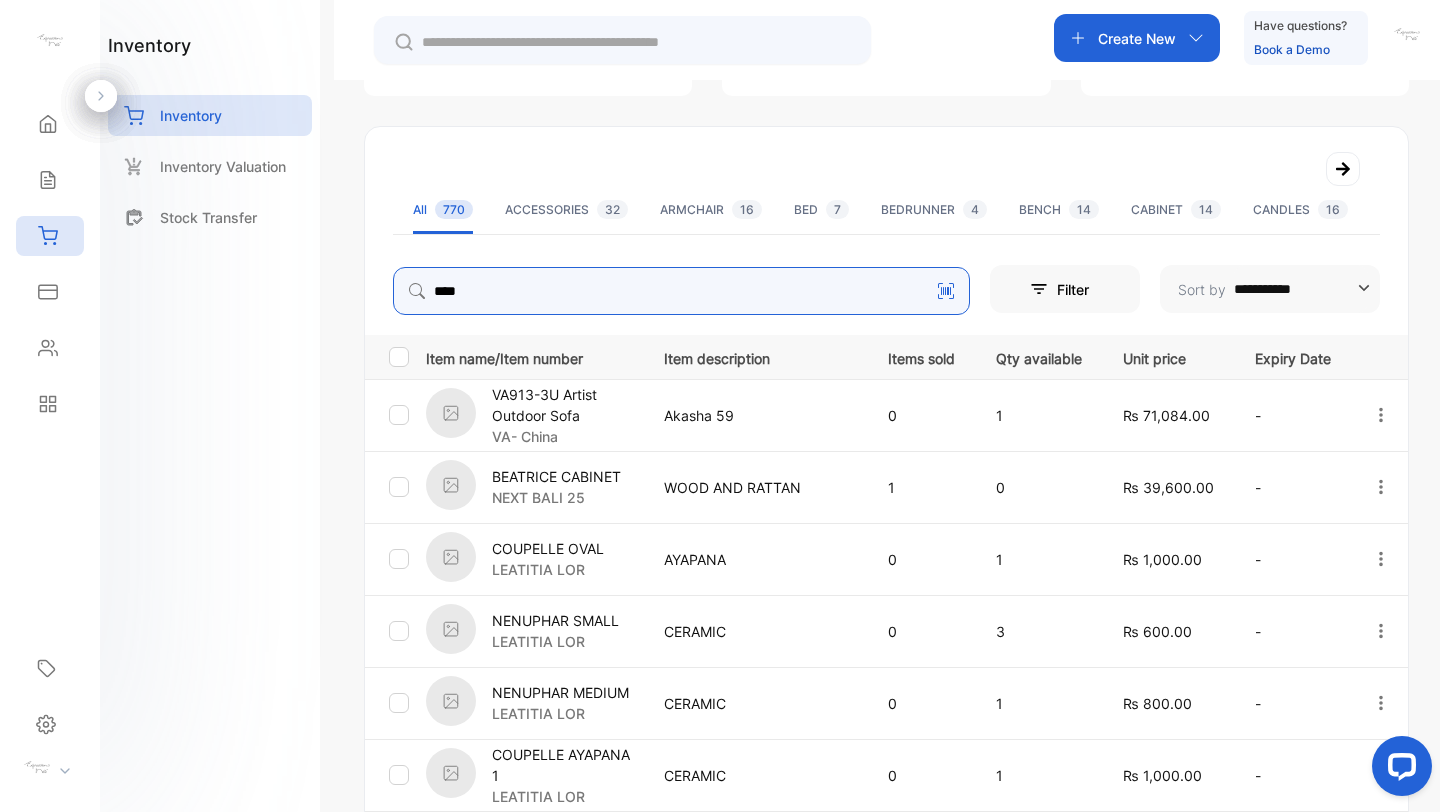 type on "*******" 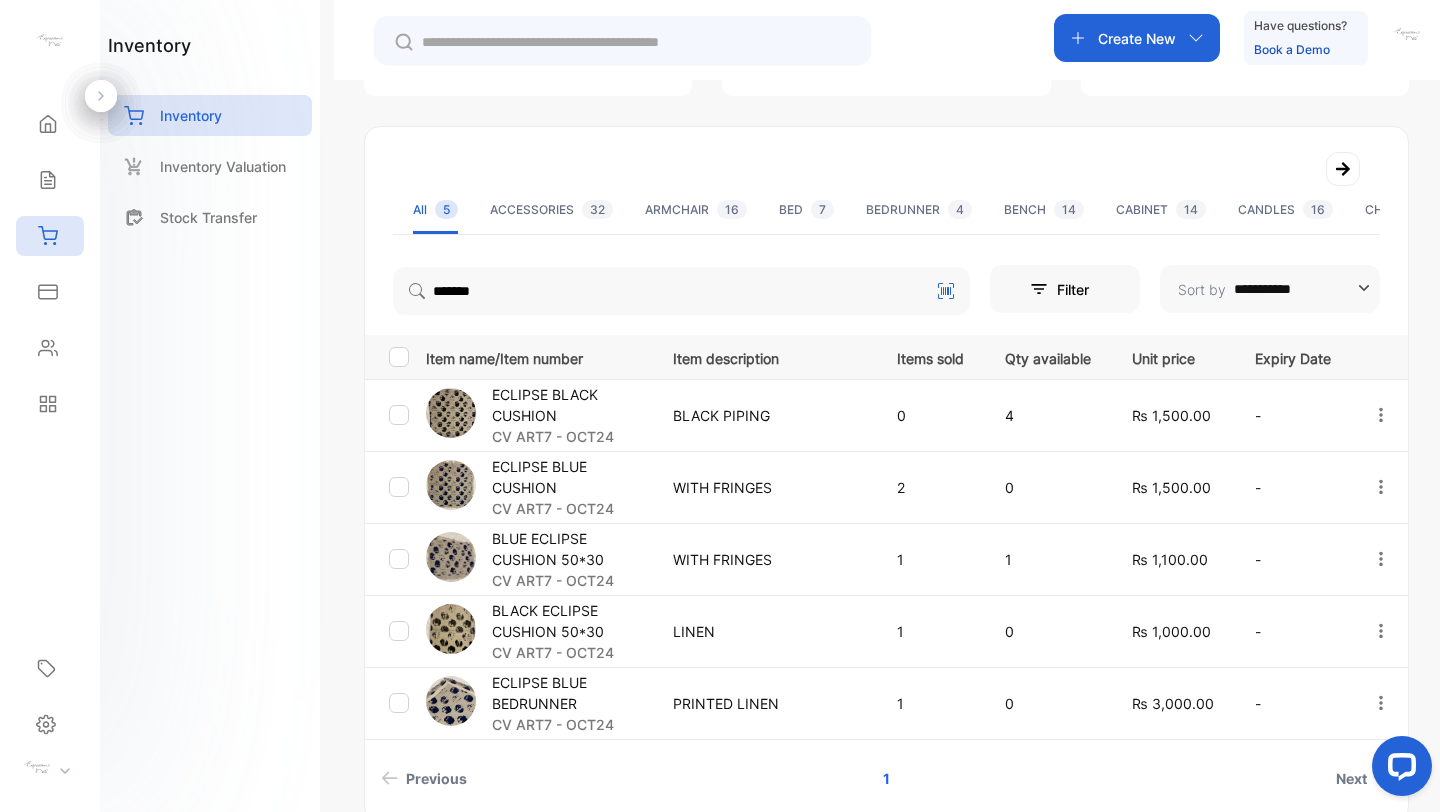 click on "BLUE ECLIPSE CUSHION 50*30" at bounding box center (570, 549) 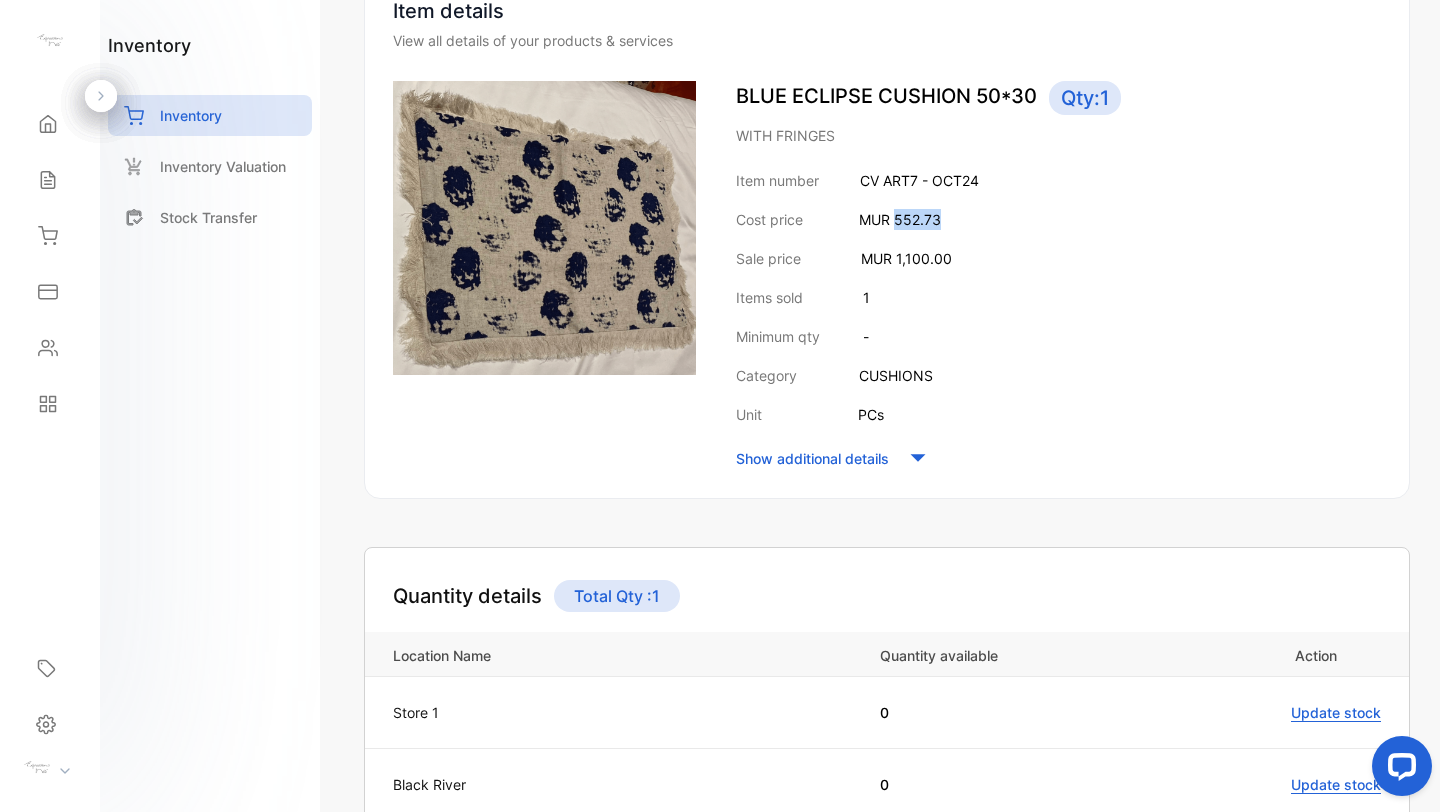drag, startPoint x: 895, startPoint y: 217, endPoint x: 992, endPoint y: 214, distance: 97.04638 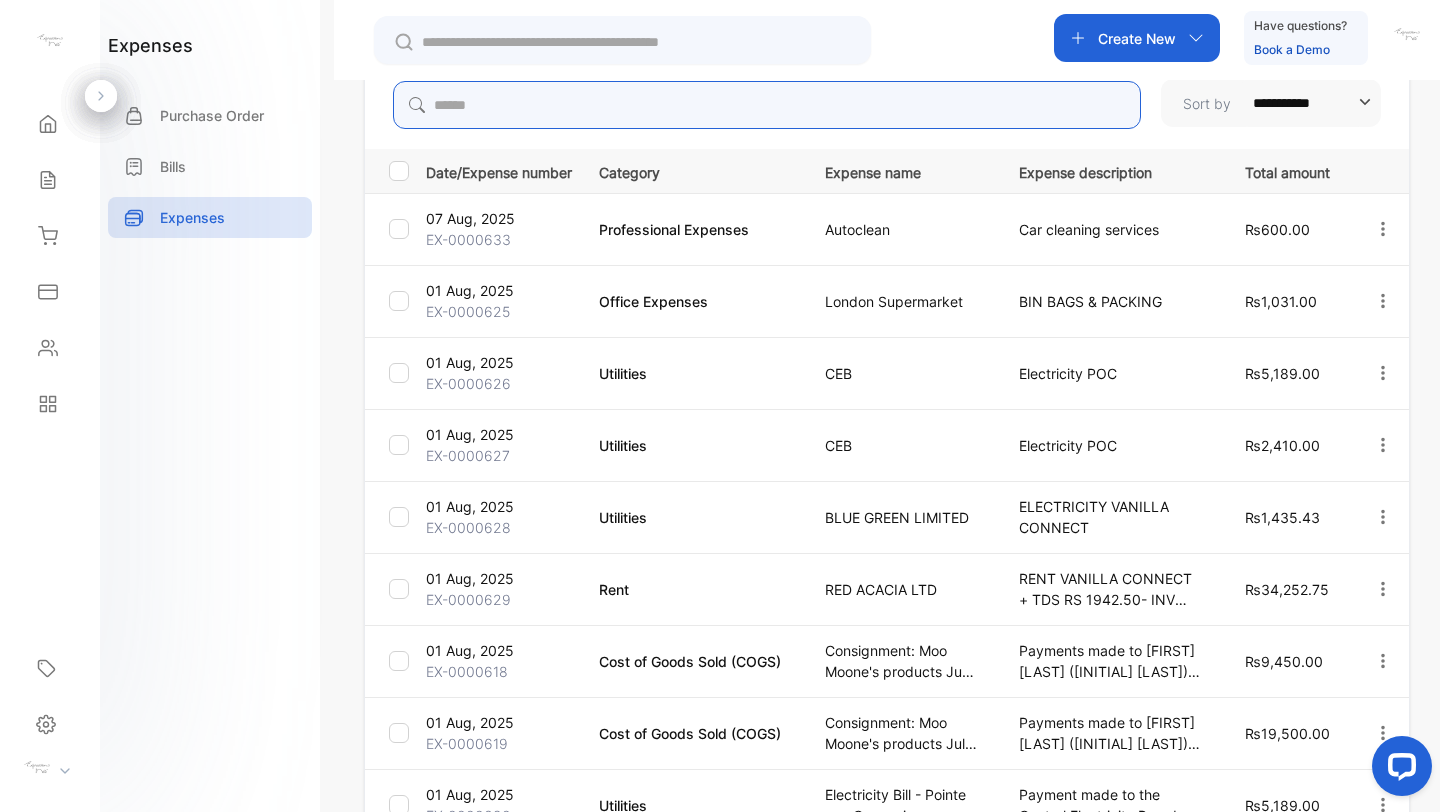 click at bounding box center [767, 105] 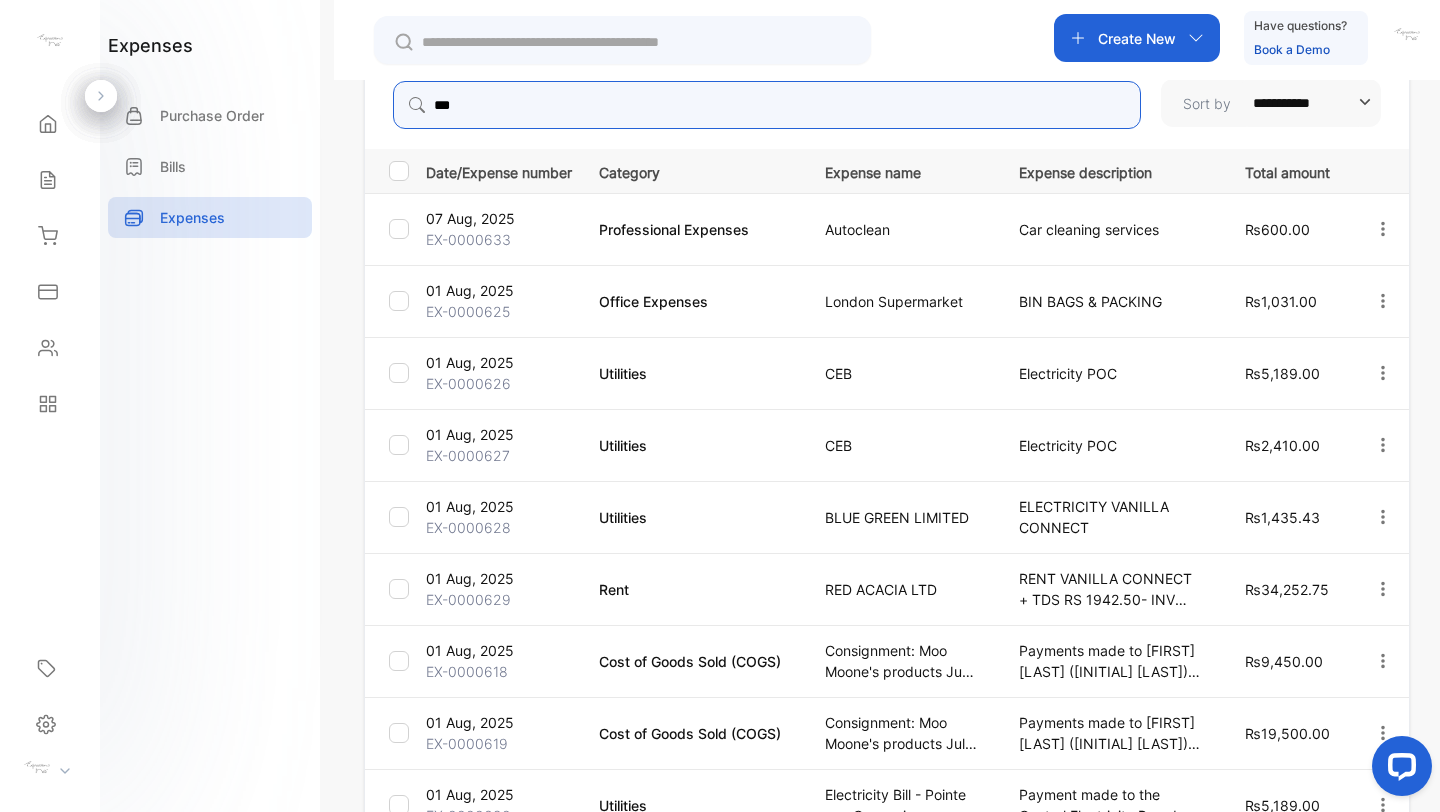 type on "***" 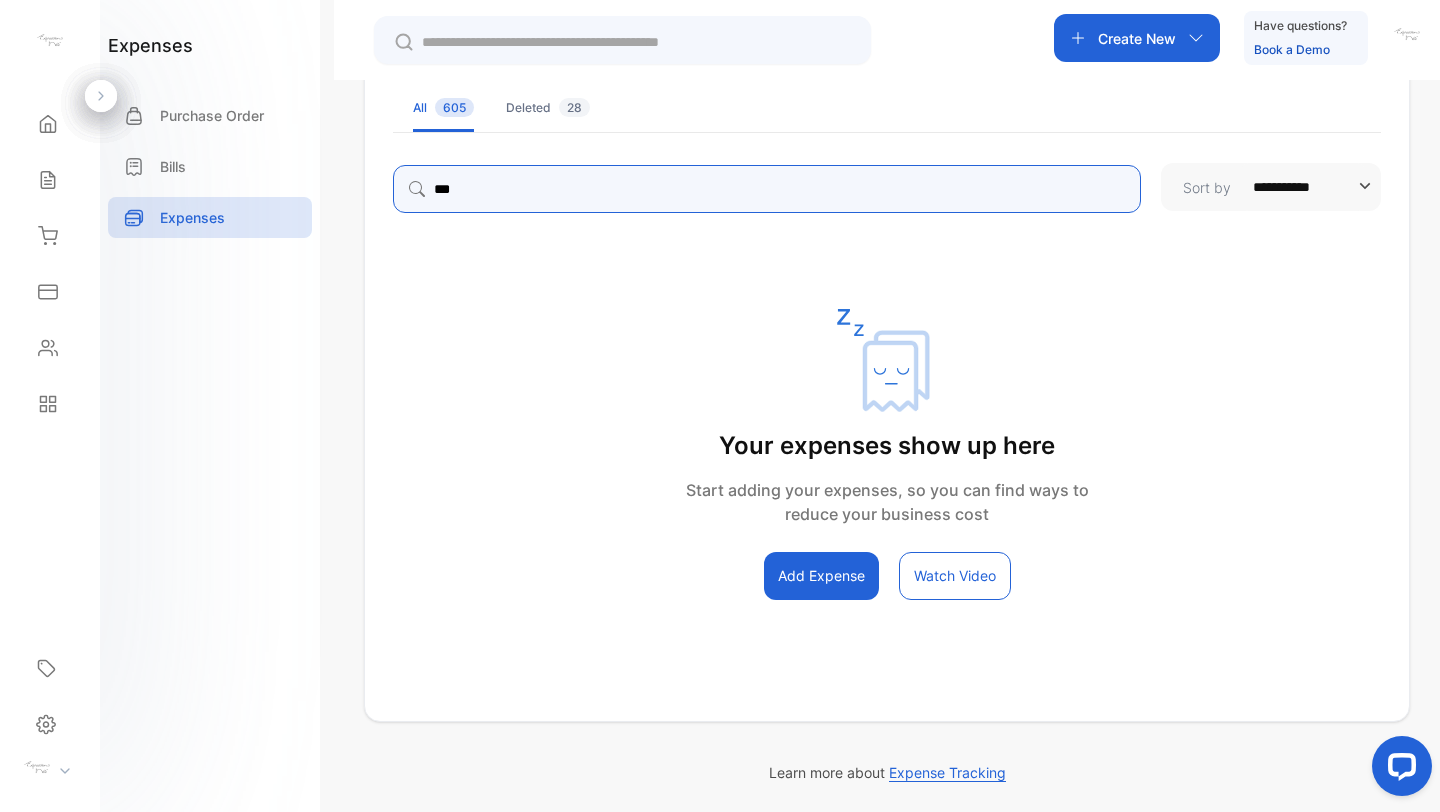 scroll, scrollTop: 139, scrollLeft: 0, axis: vertical 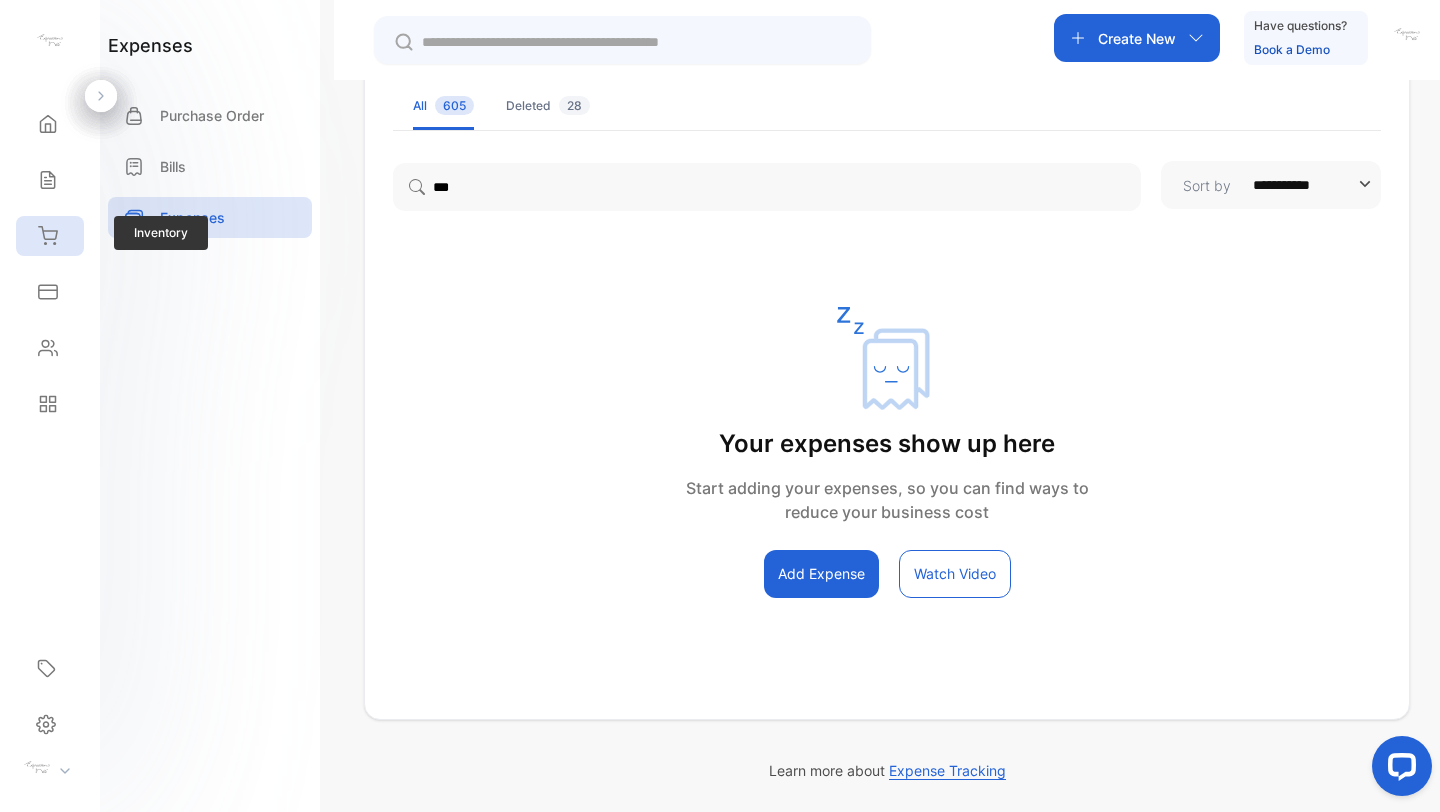 click 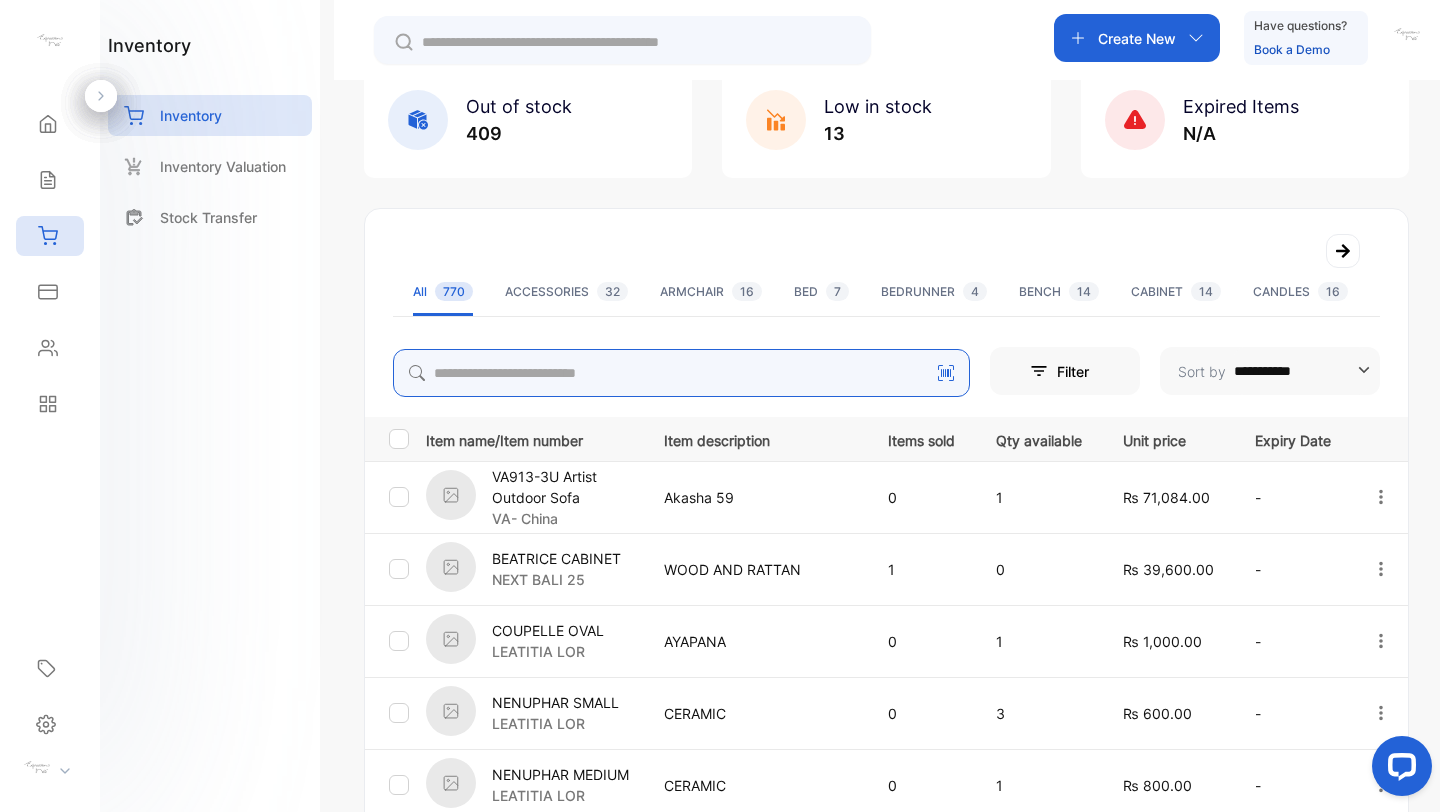 click at bounding box center (681, 373) 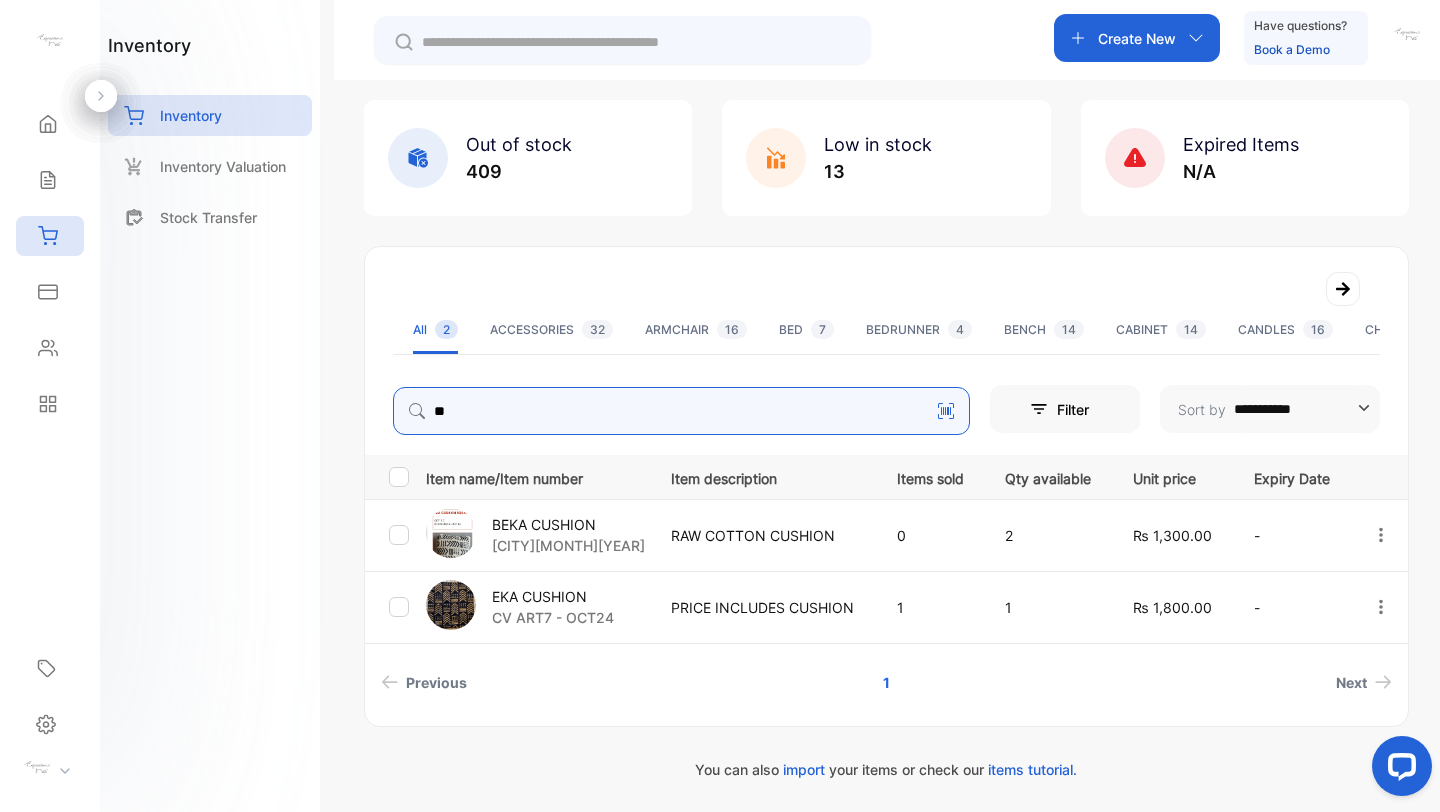 scroll, scrollTop: 100, scrollLeft: 0, axis: vertical 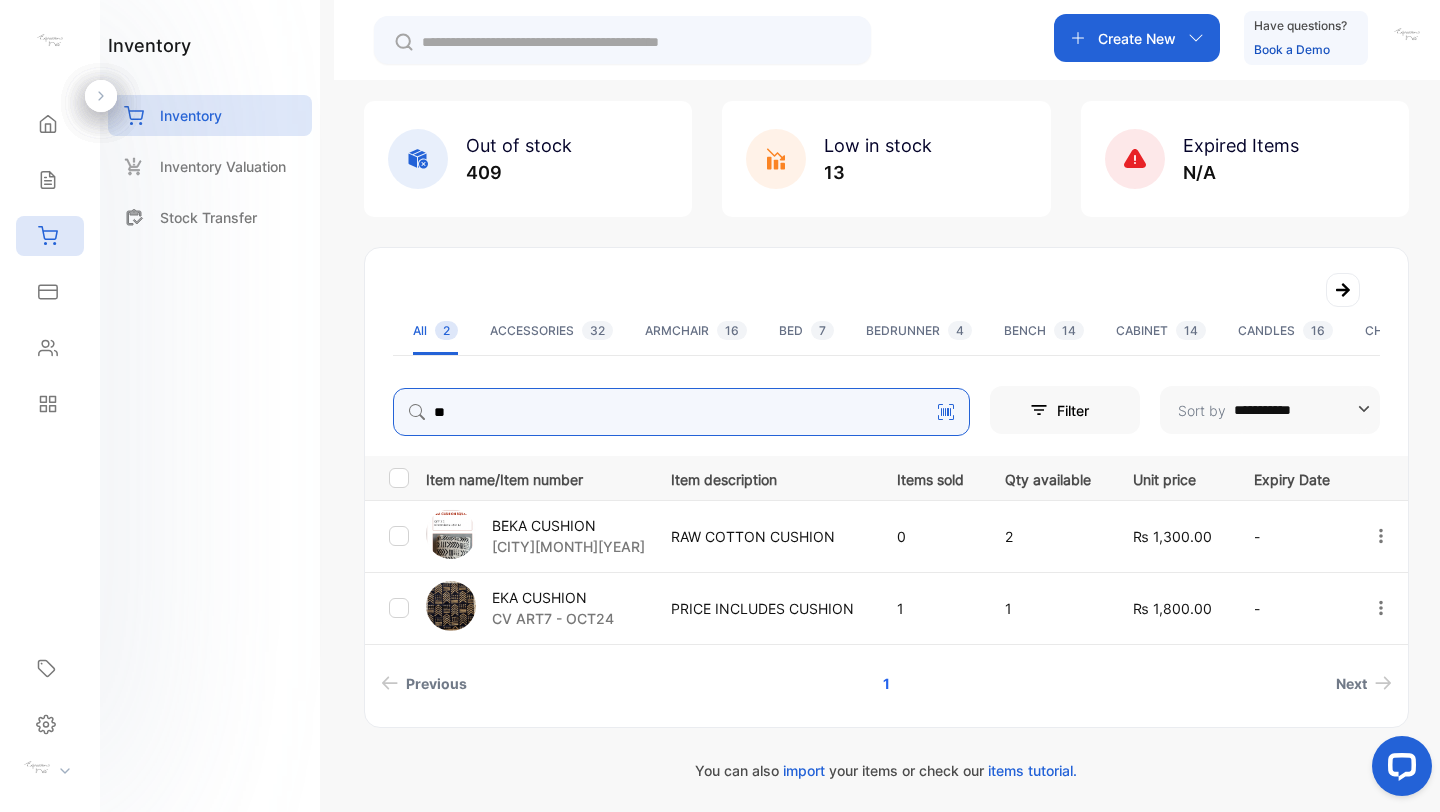 type on "**" 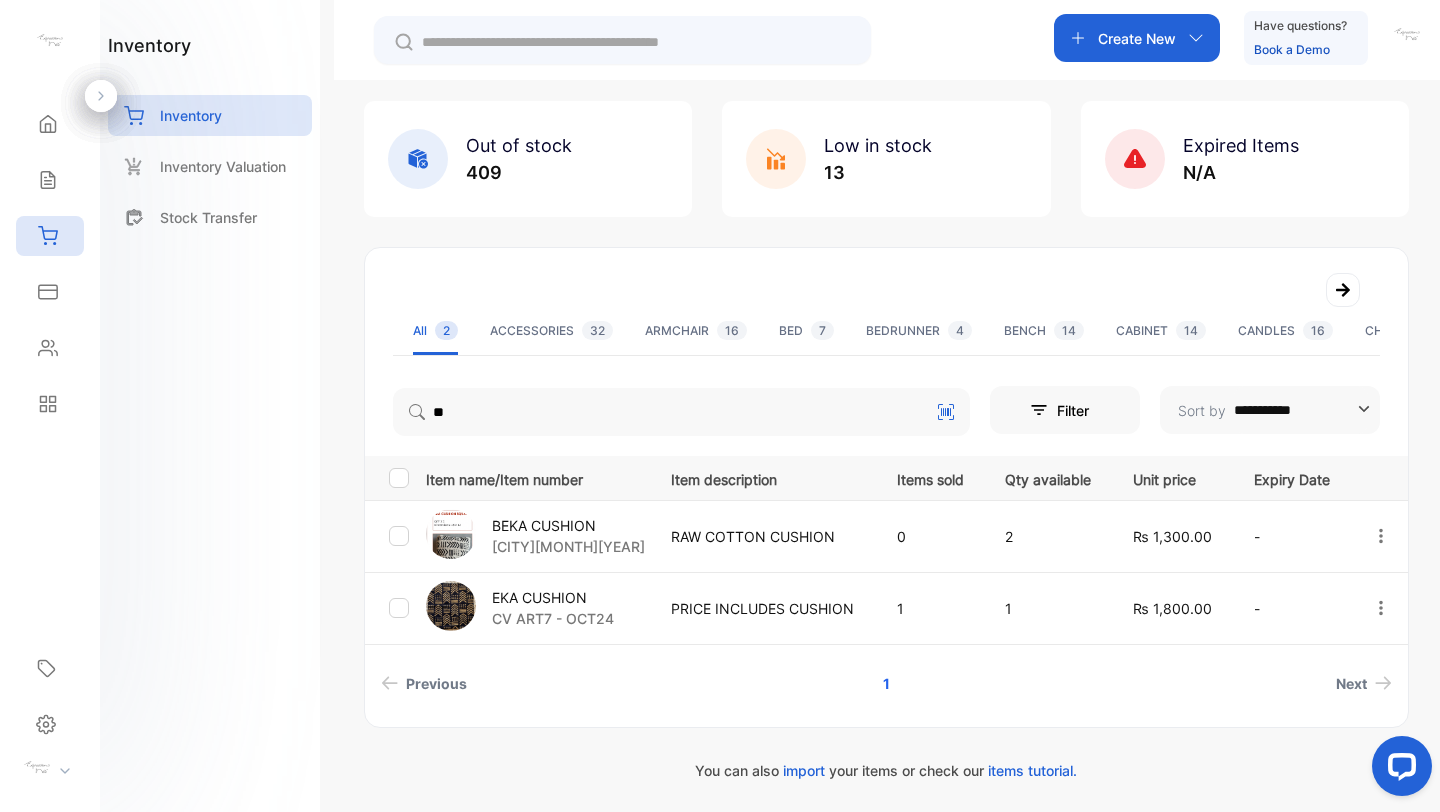 click on "EKA CUSHION" at bounding box center [553, 597] 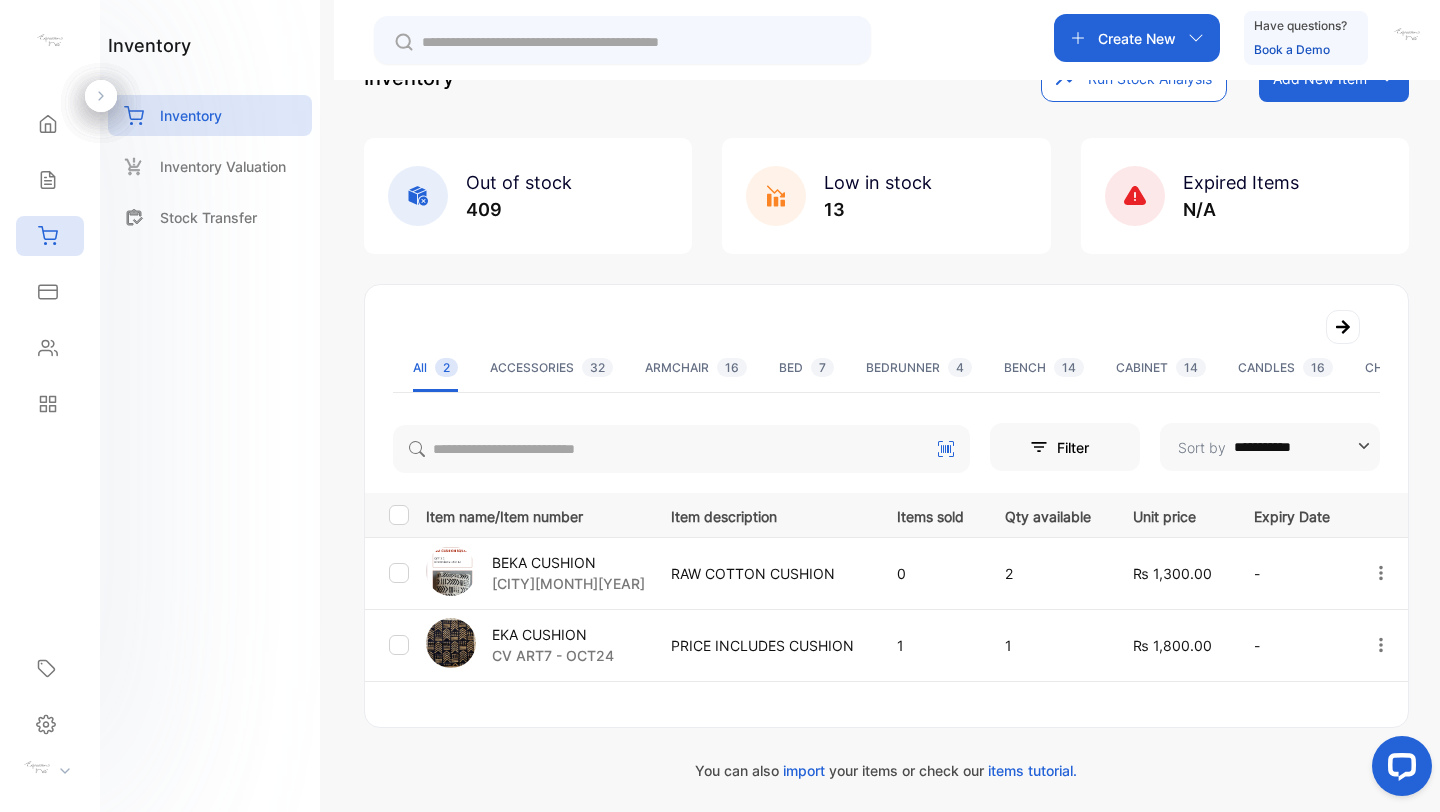 scroll, scrollTop: 100, scrollLeft: 0, axis: vertical 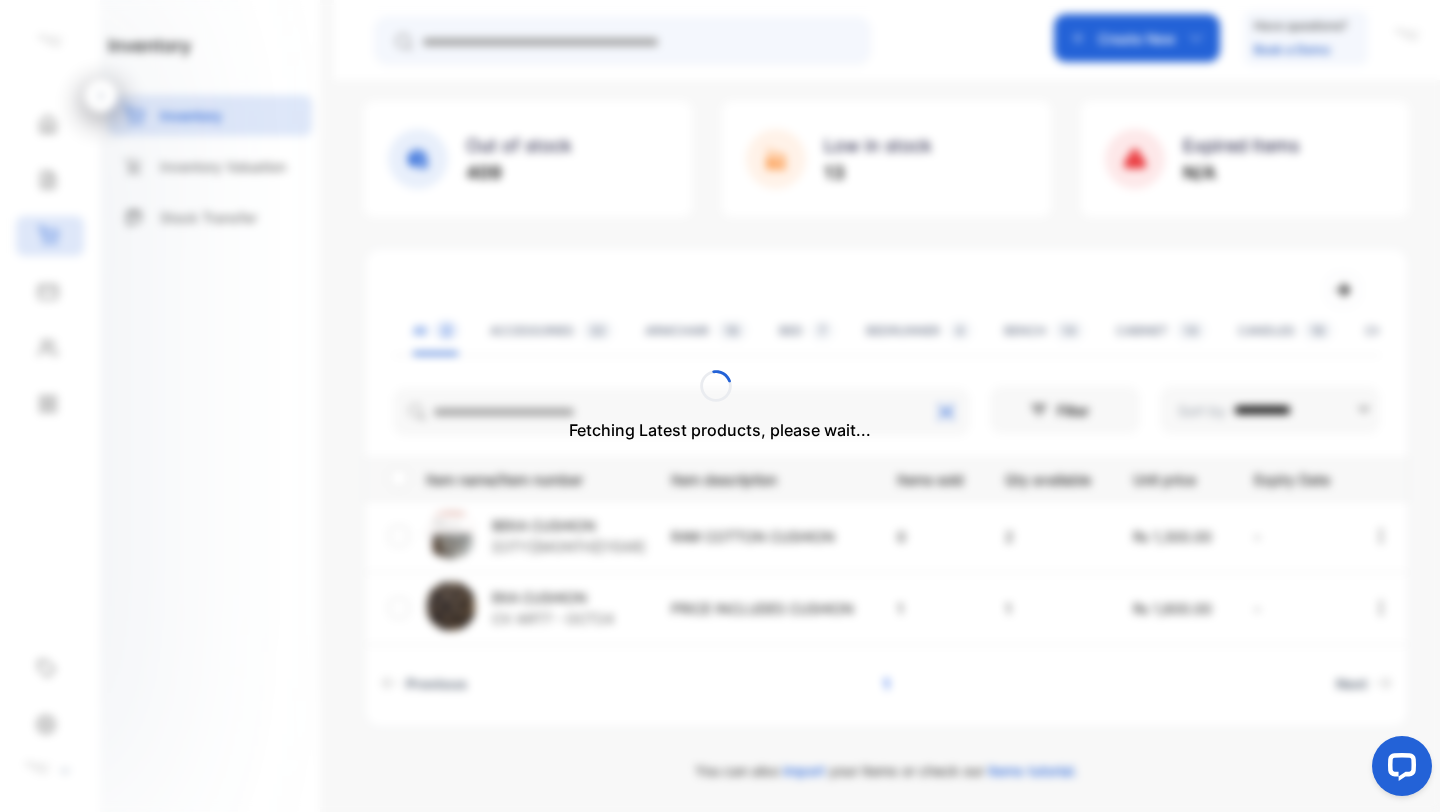 click on "Fetching Latest products, please wait..." at bounding box center (720, 406) 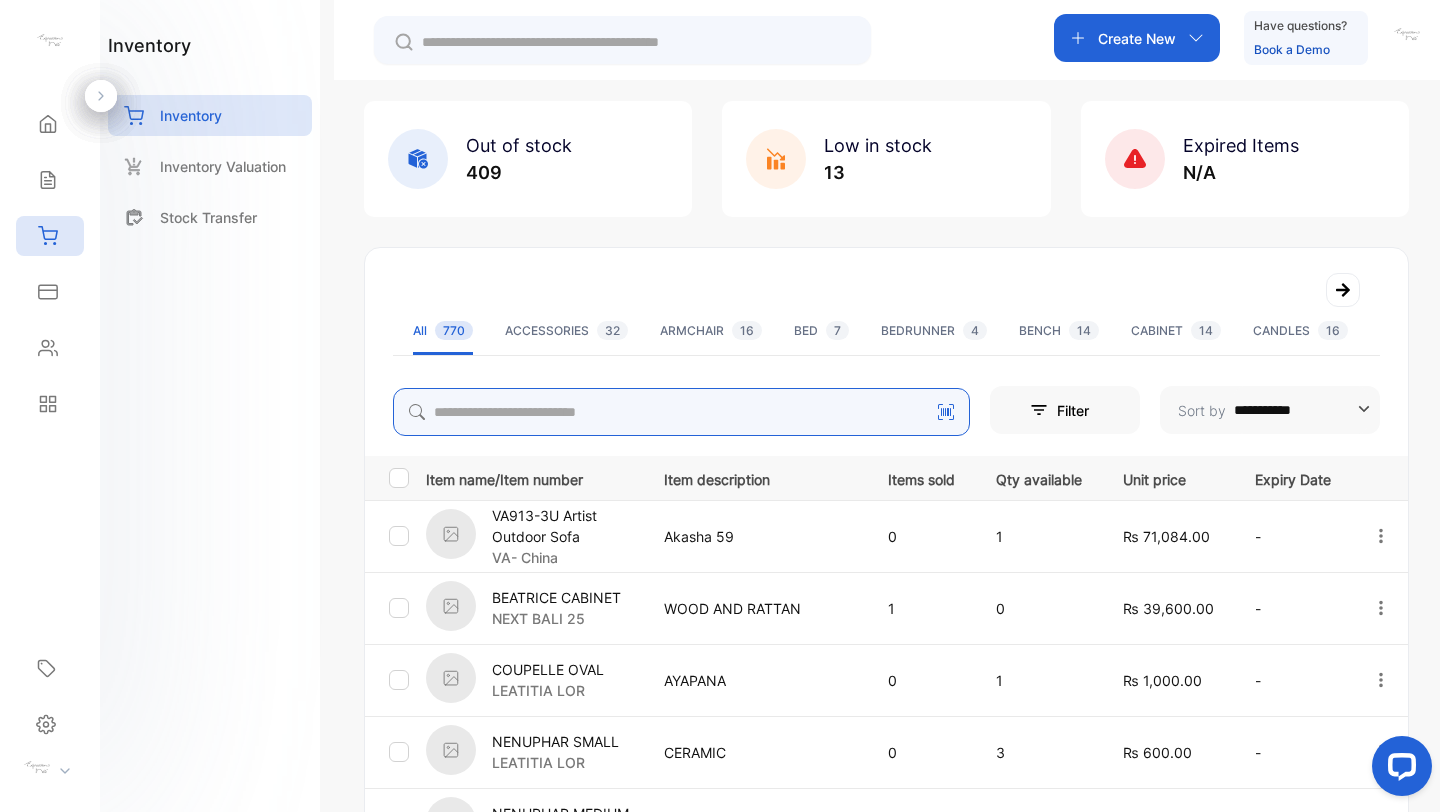 click at bounding box center [681, 412] 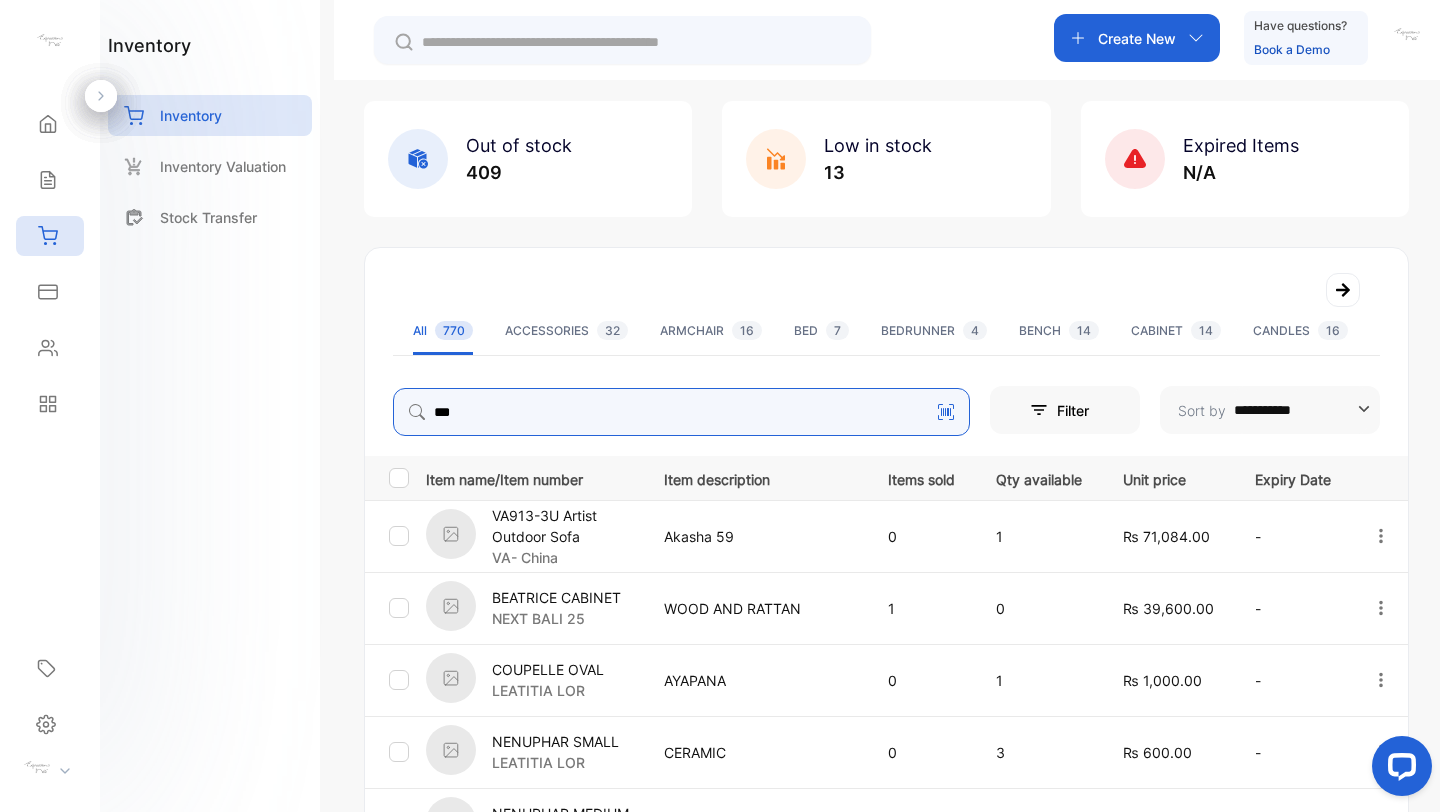 type on "***" 